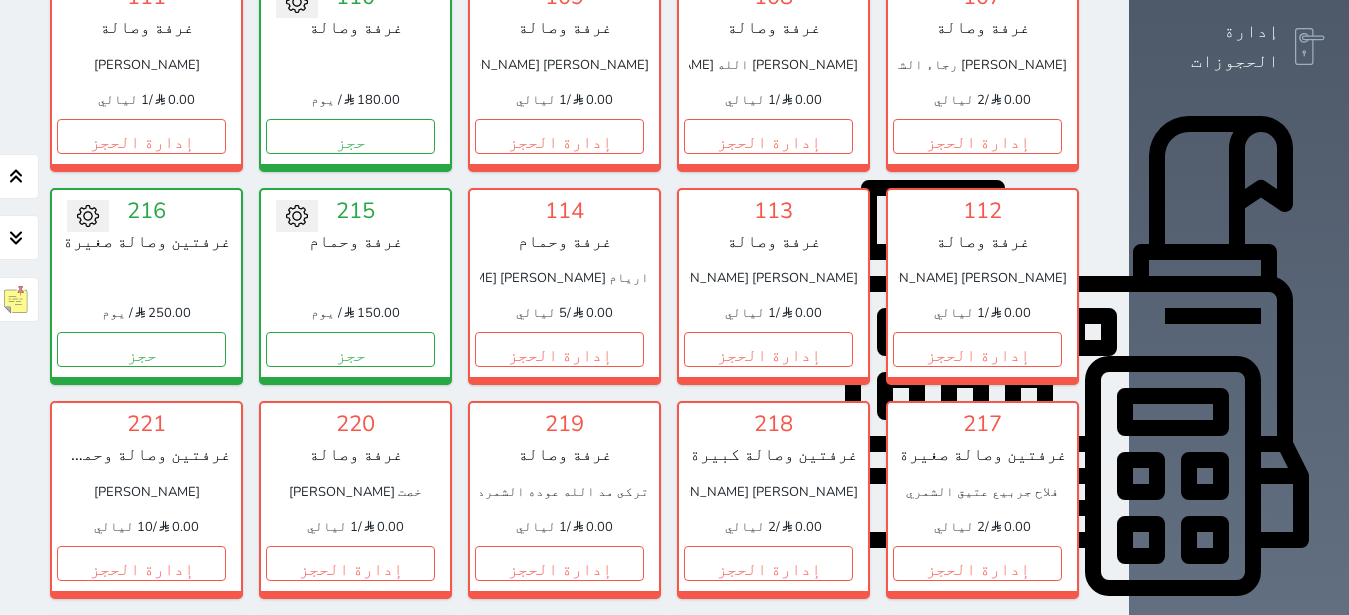 scroll, scrollTop: 582, scrollLeft: 0, axis: vertical 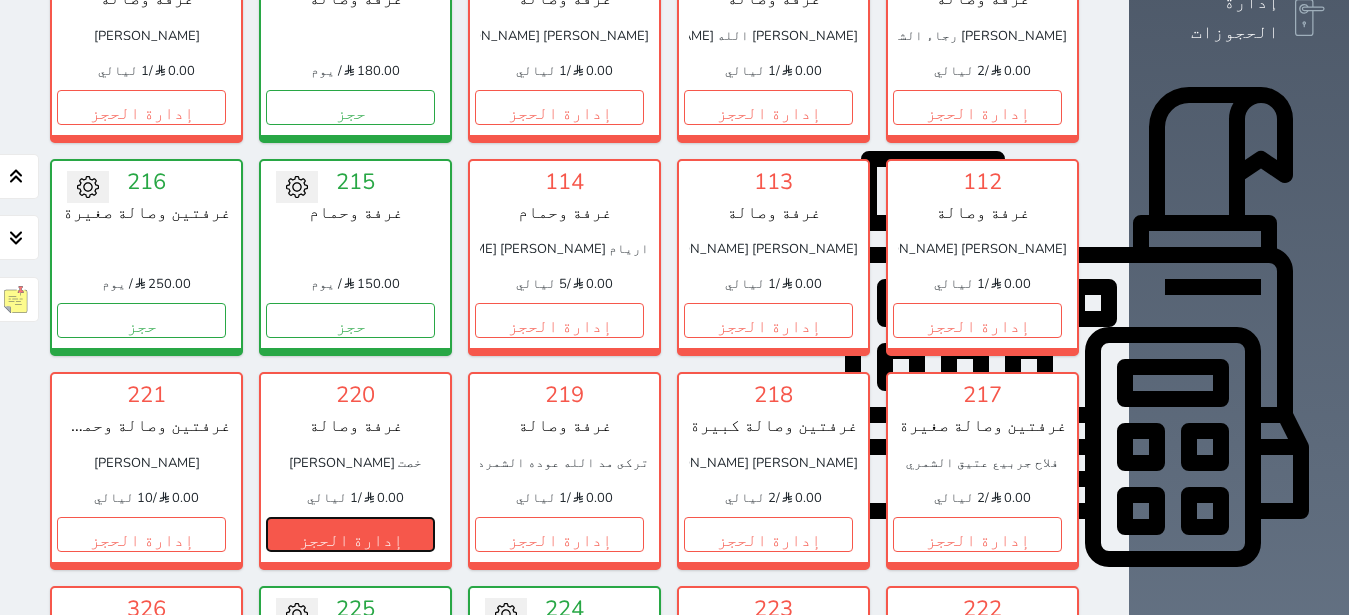 click on "إدارة الحجز" at bounding box center [350, 534] 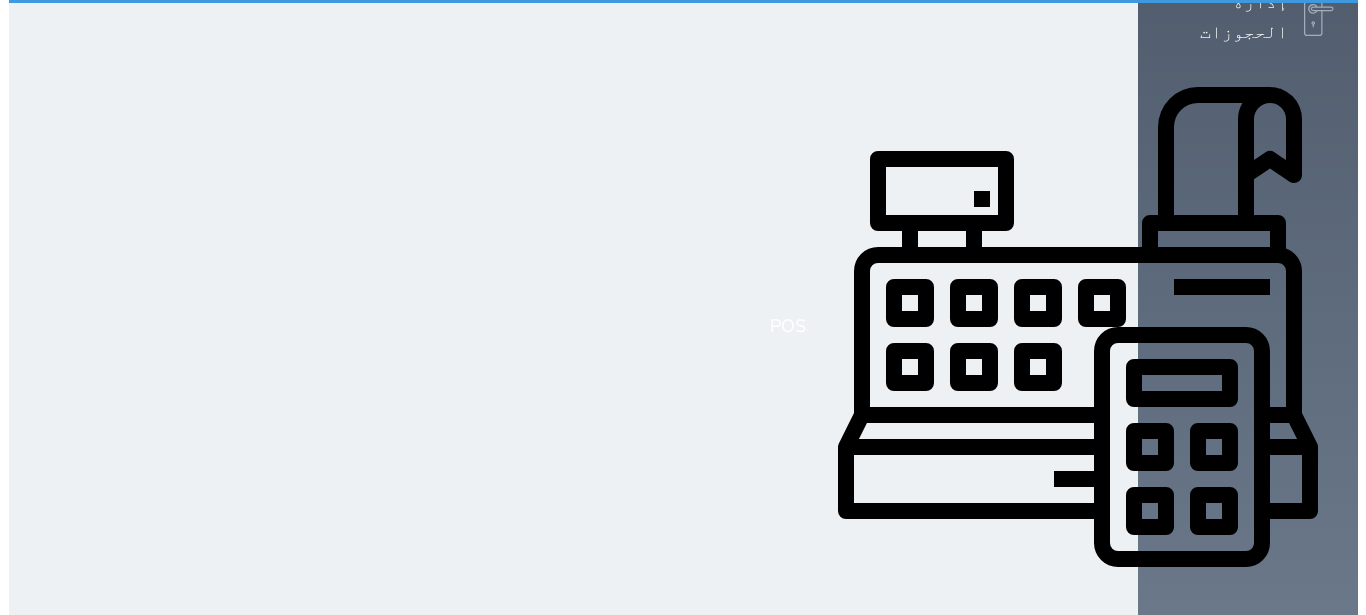 scroll, scrollTop: 0, scrollLeft: 0, axis: both 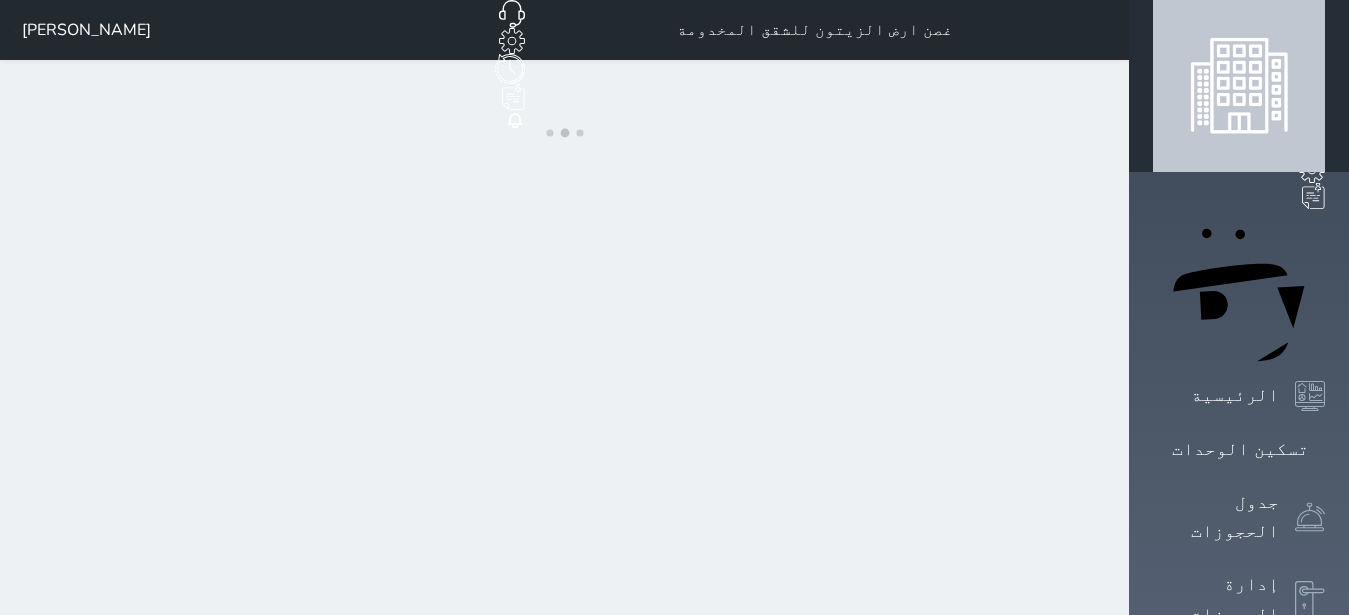 select on "1" 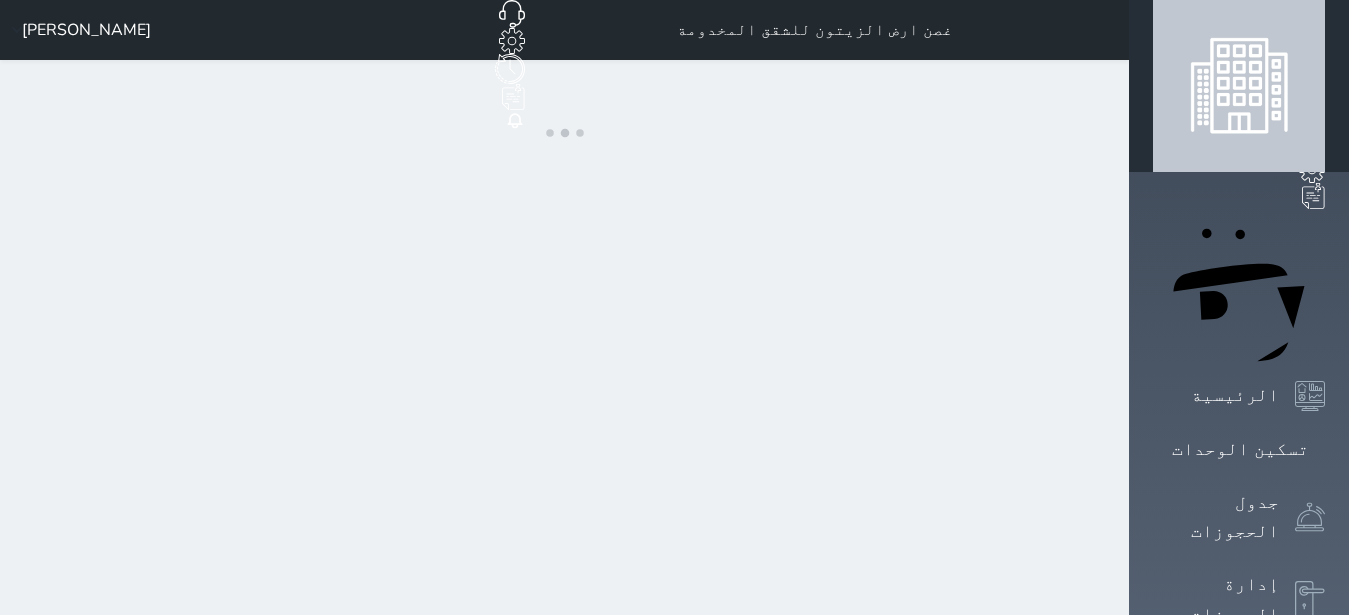 select on "1" 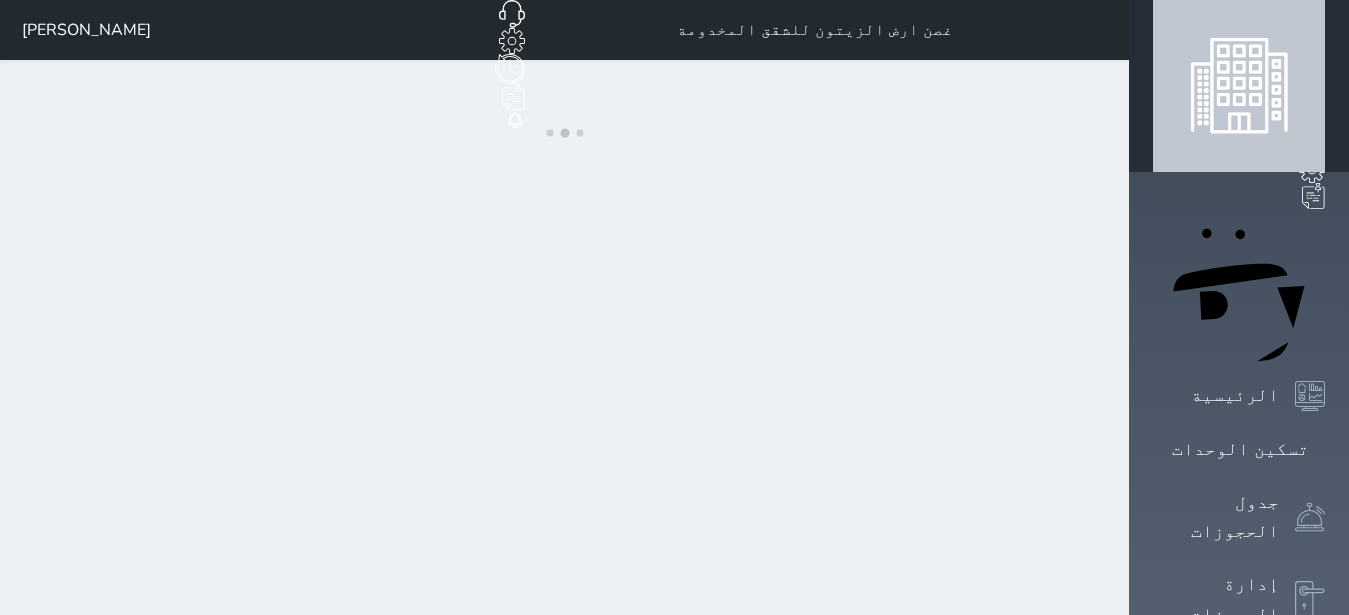 select on "9" 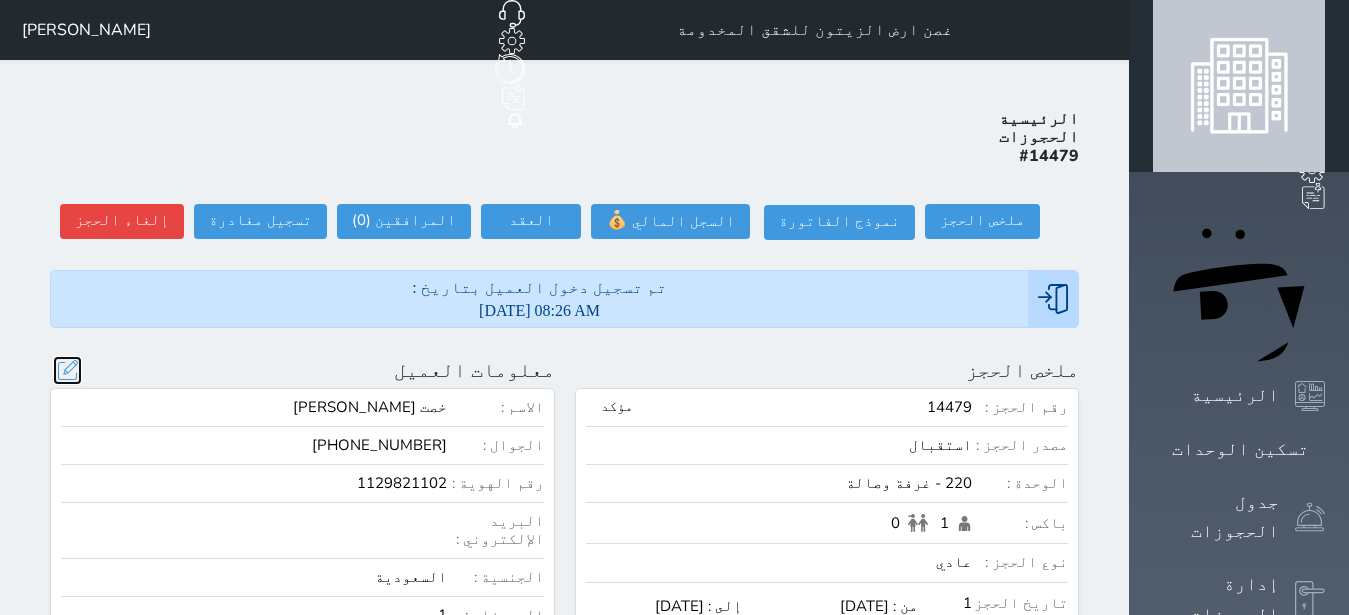 click at bounding box center (67, 370) 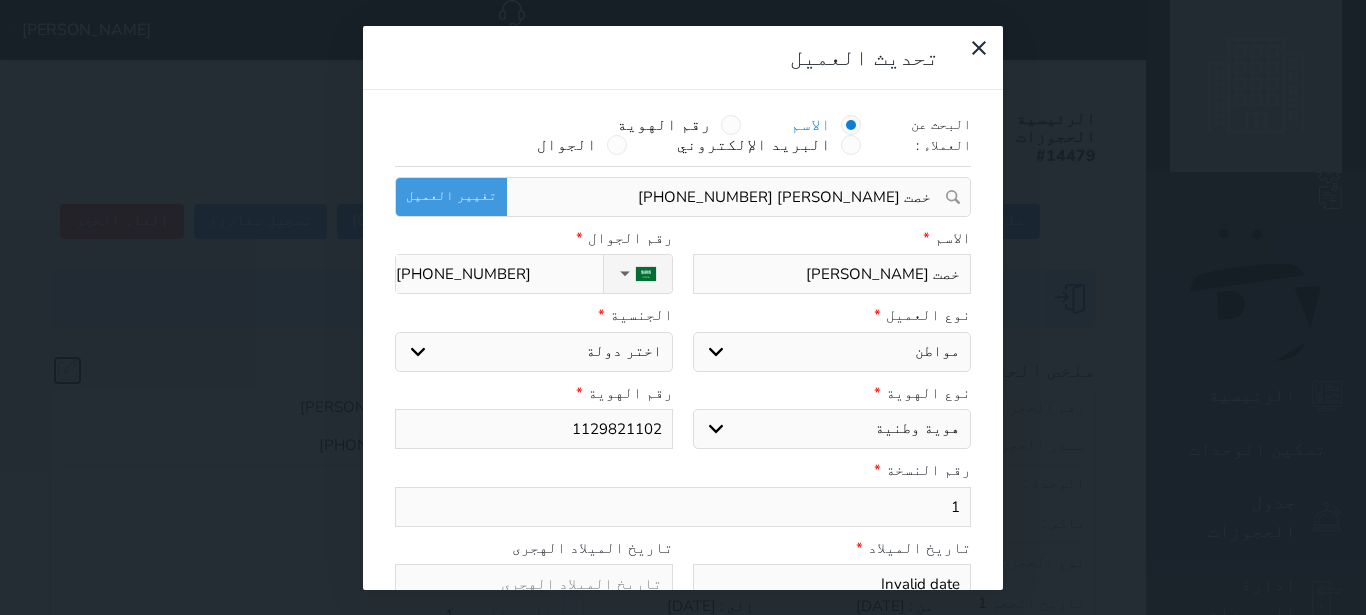 select on "113" 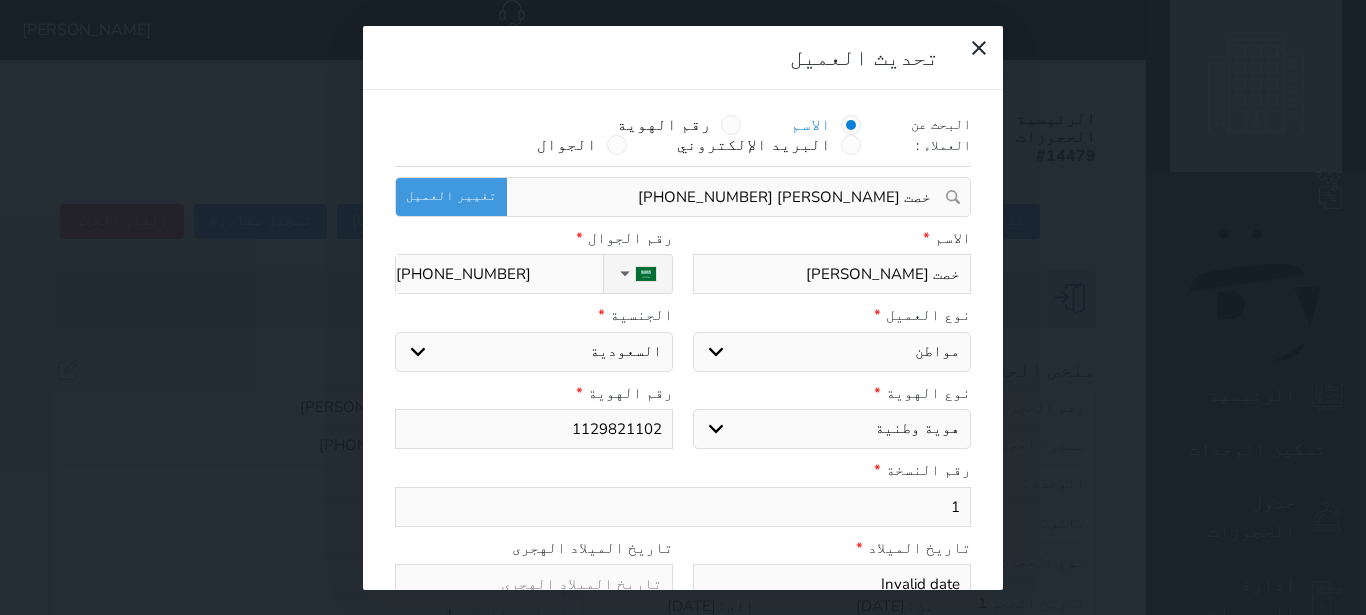 drag, startPoint x: 982, startPoint y: 229, endPoint x: 903, endPoint y: 235, distance: 79.22752 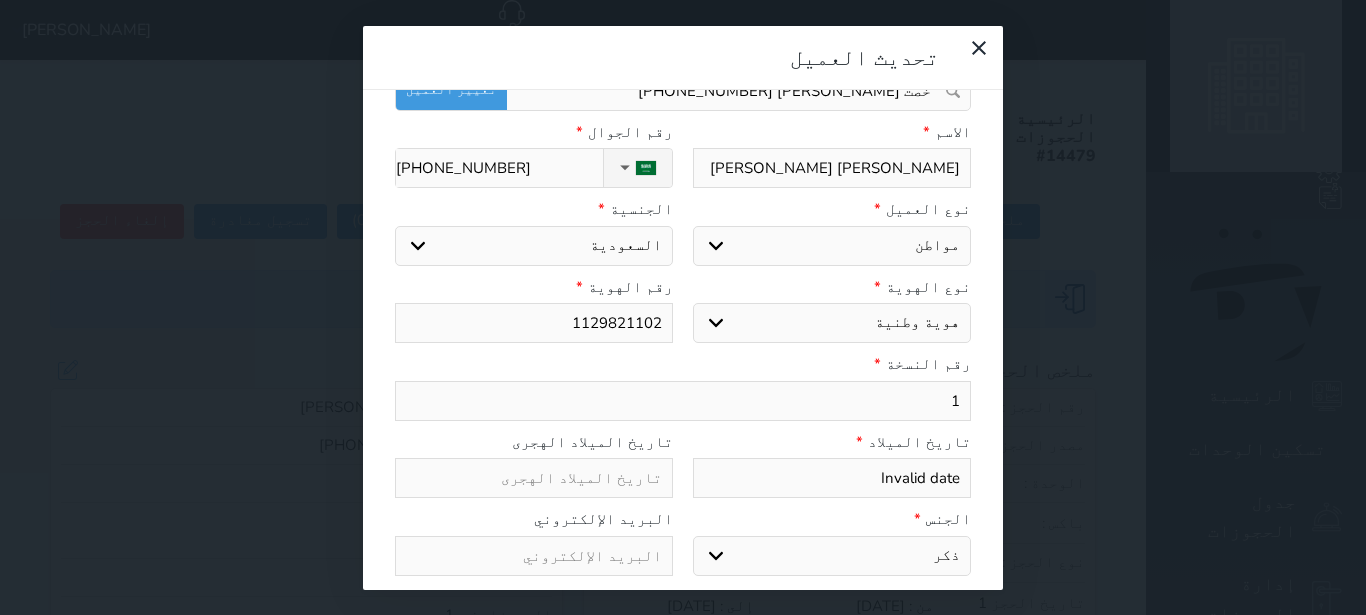 scroll, scrollTop: 200, scrollLeft: 0, axis: vertical 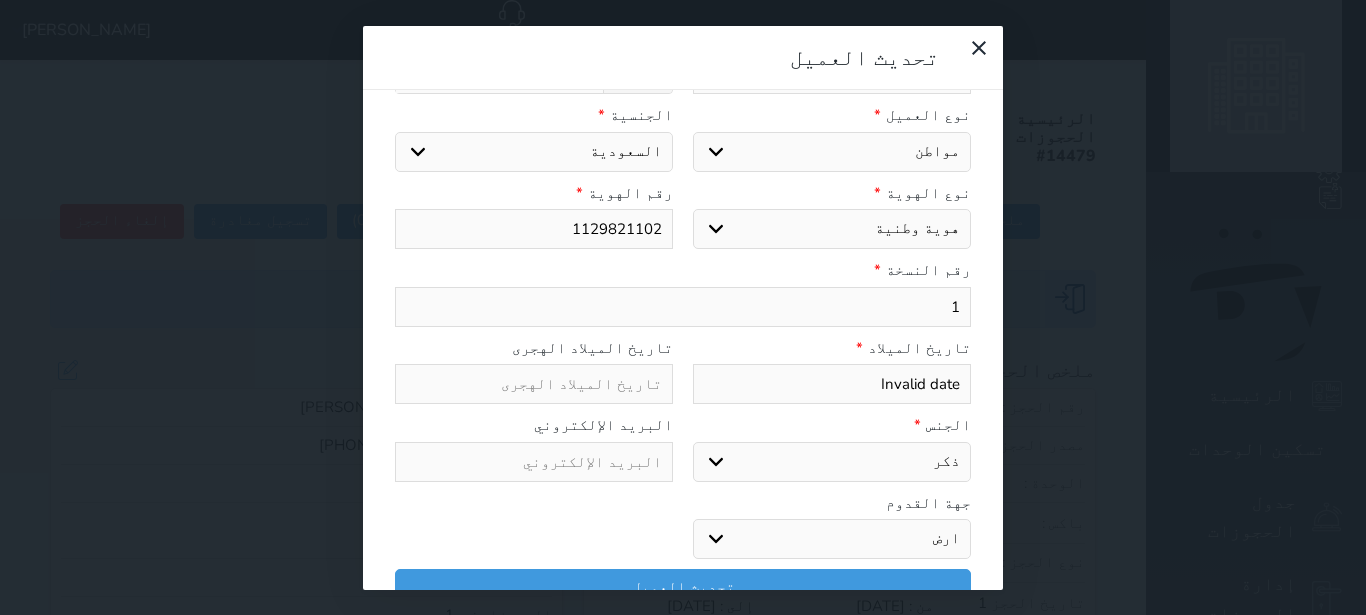 type on "[PERSON_NAME] [PERSON_NAME]" 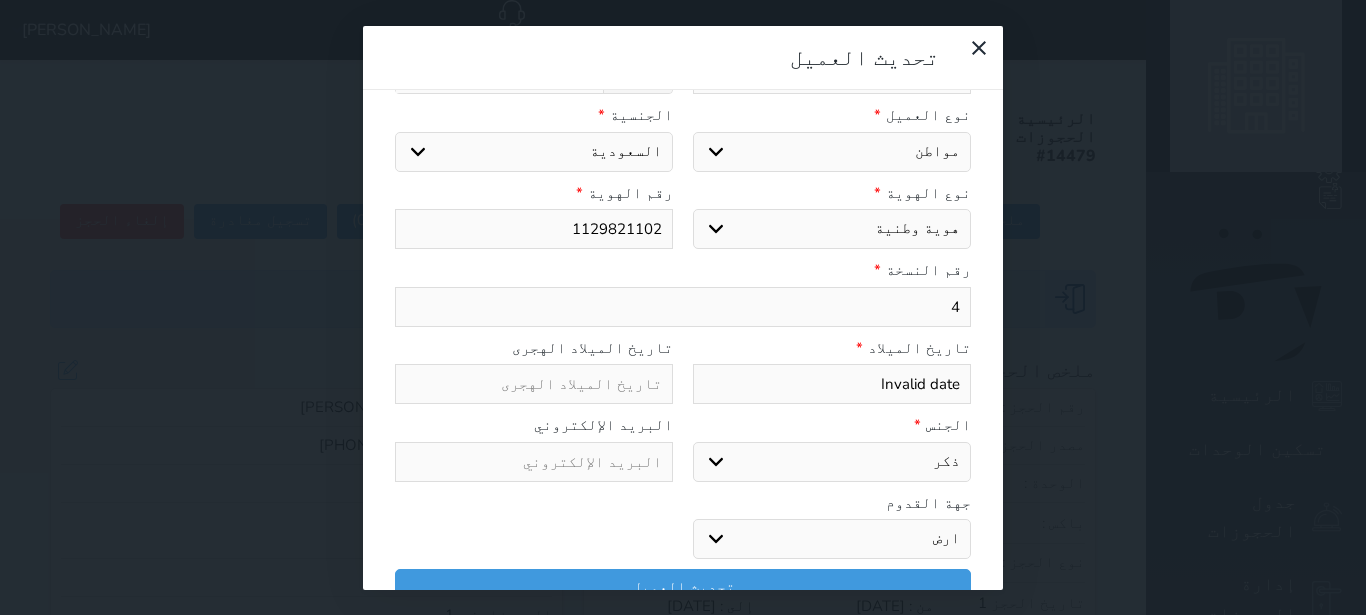 type on "4" 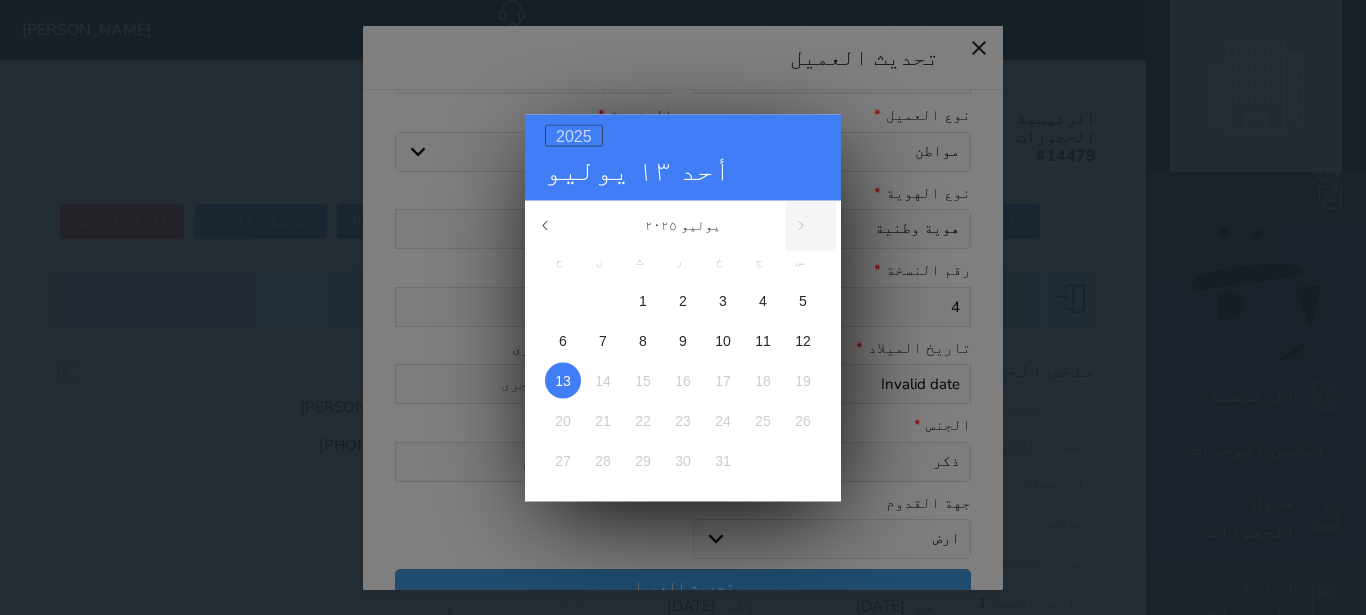 click on "2025" at bounding box center (574, 135) 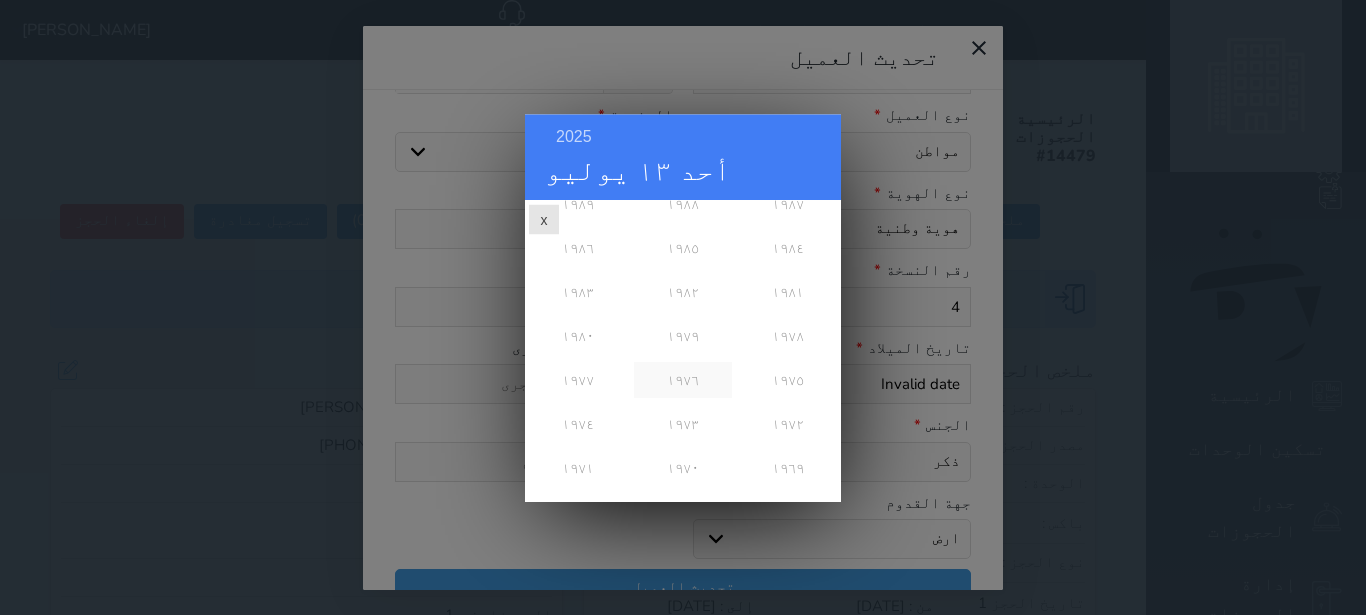 scroll, scrollTop: 720, scrollLeft: 0, axis: vertical 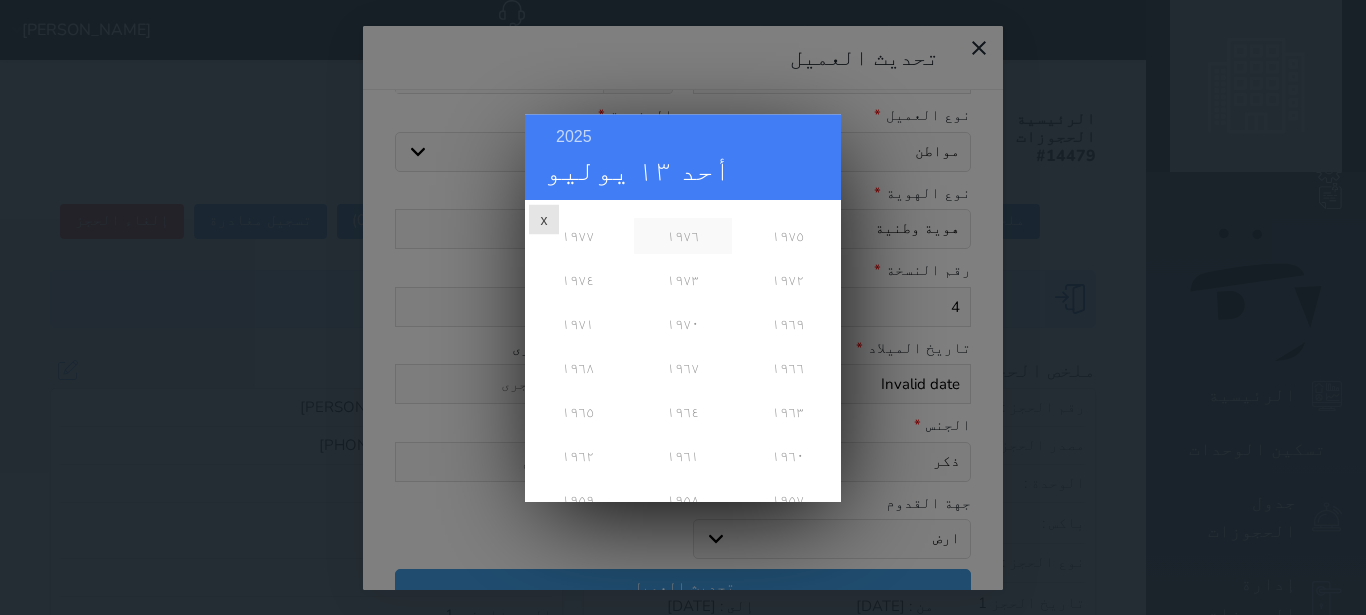 click on "١٩٧٦" at bounding box center (682, 236) 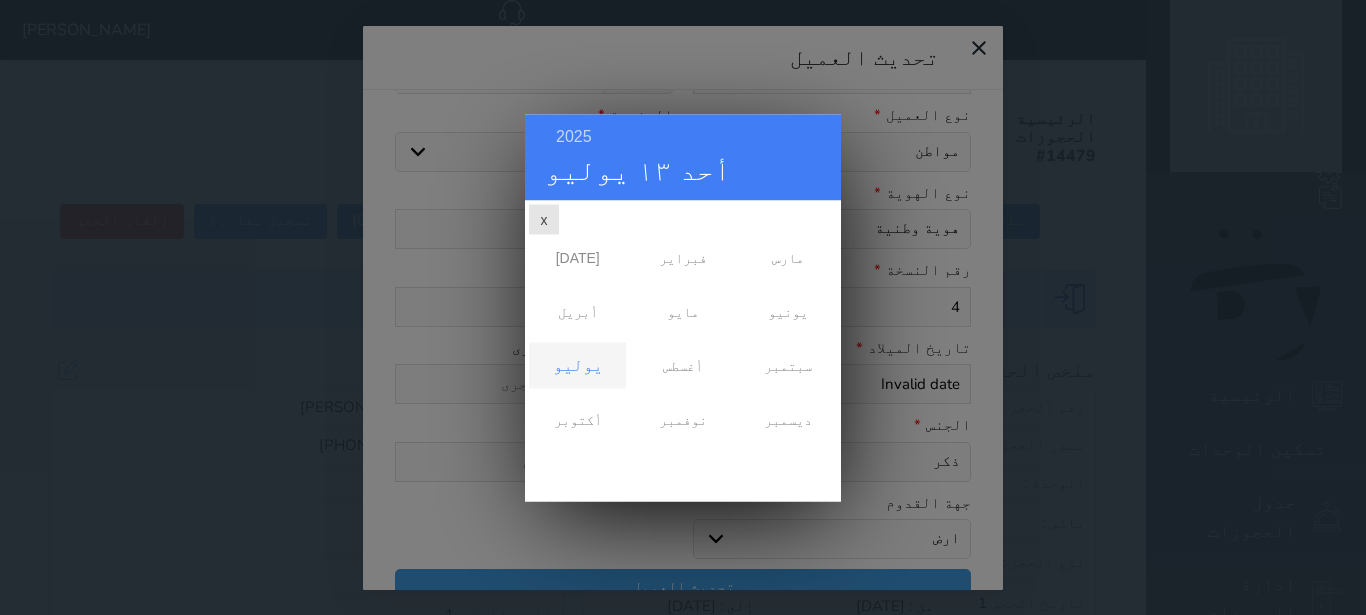 scroll, scrollTop: 0, scrollLeft: 0, axis: both 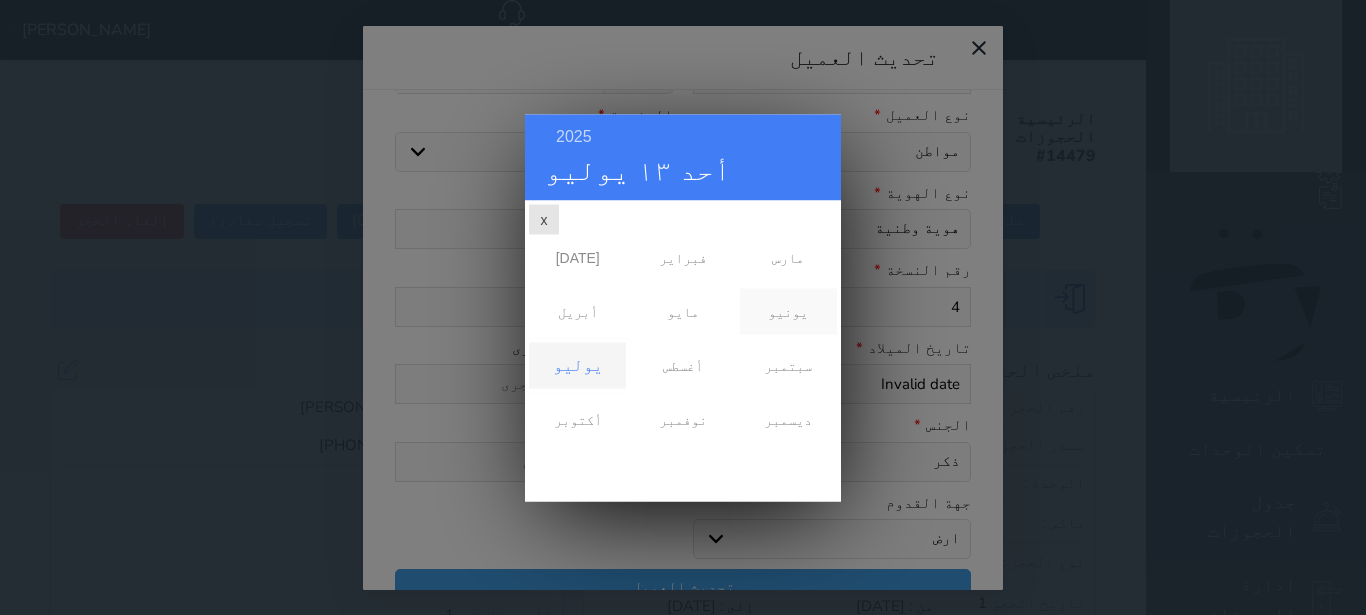 click on "يونيو" at bounding box center [788, 311] 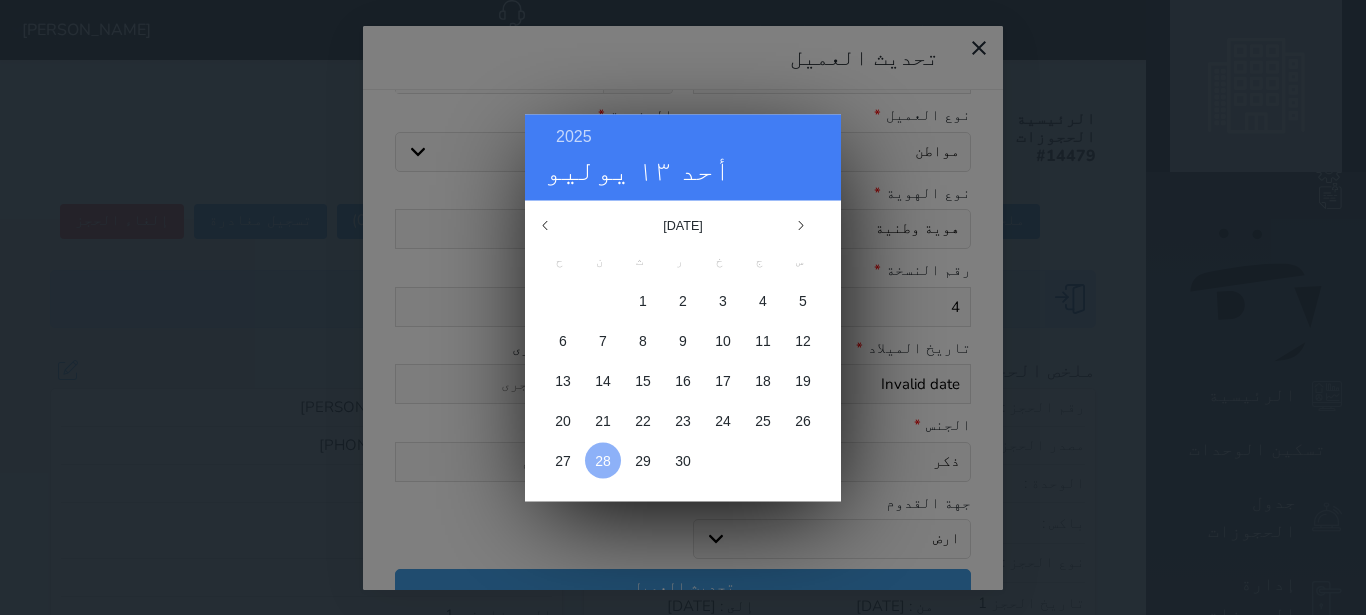 click on "28" at bounding box center [603, 460] 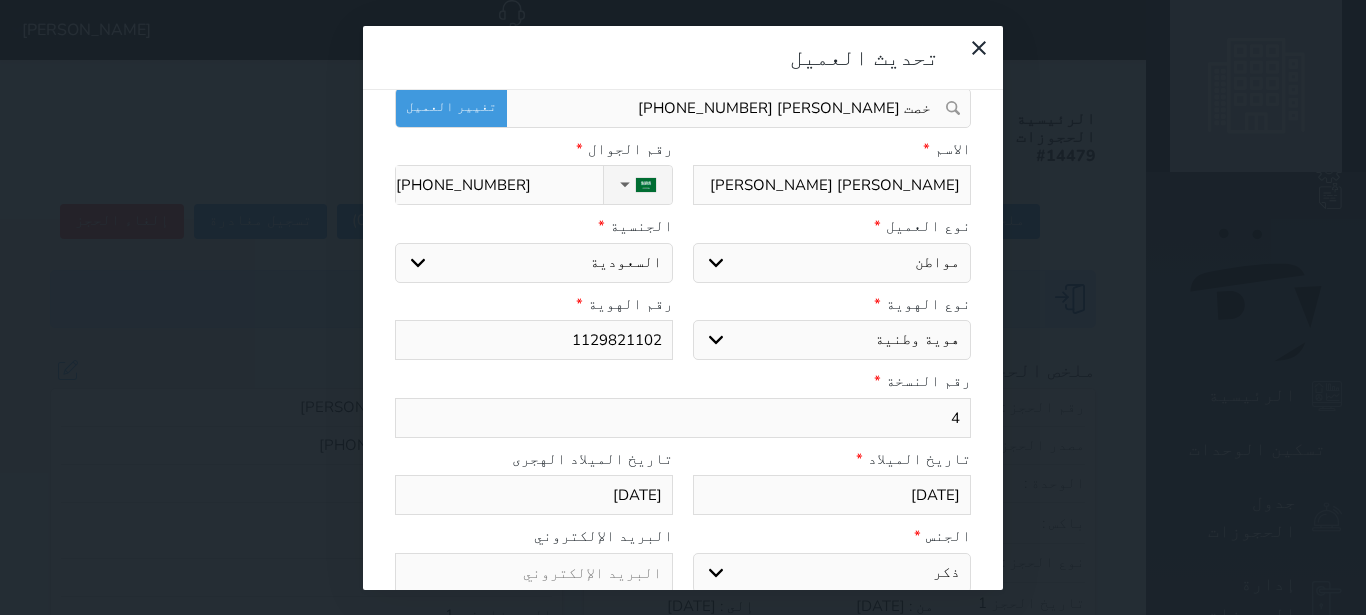 scroll, scrollTop: 0, scrollLeft: 0, axis: both 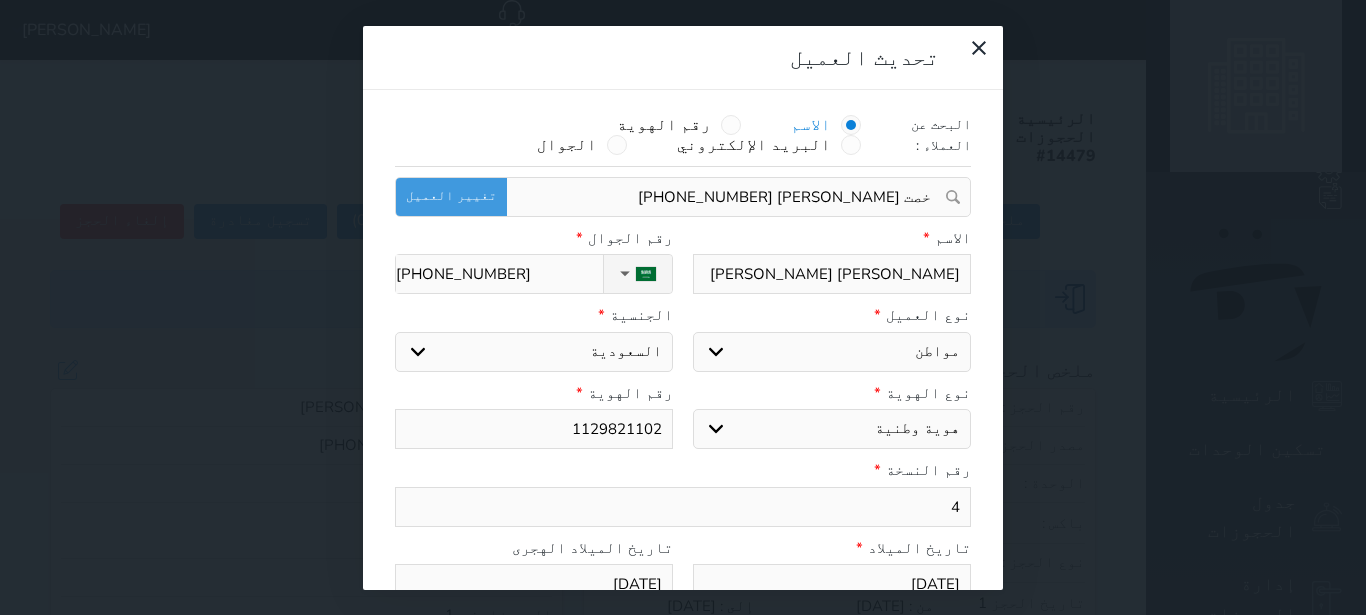 click on "[PERSON_NAME] [PERSON_NAME]" at bounding box center (832, 274) 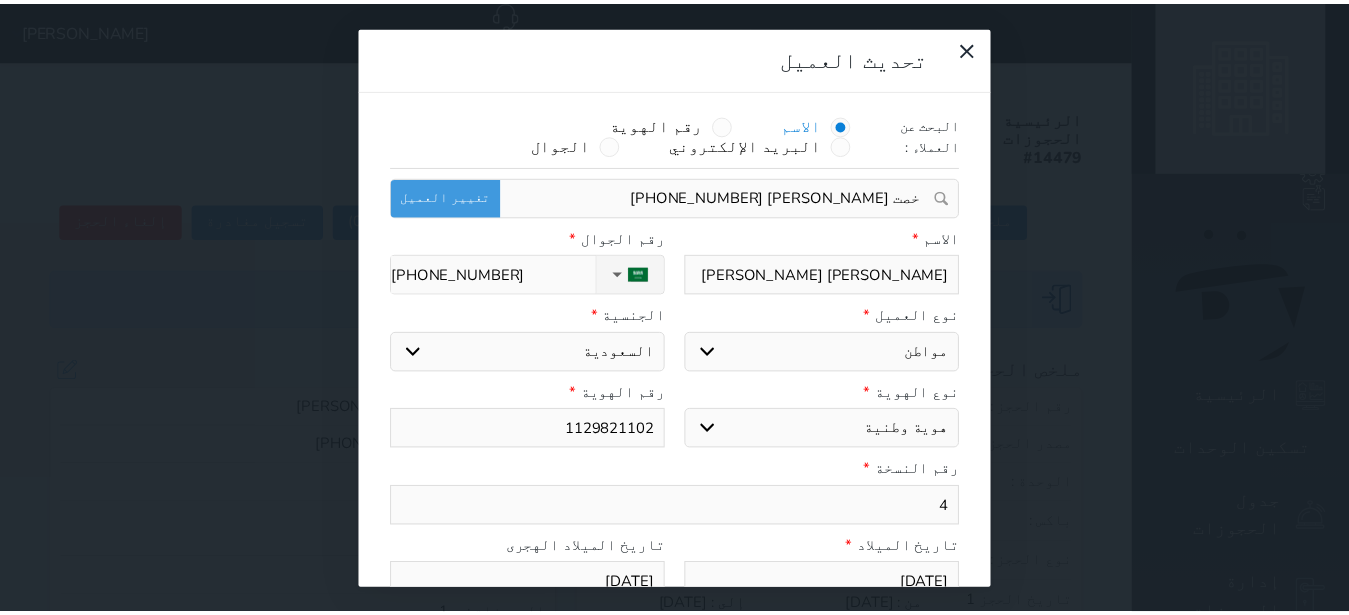 scroll, scrollTop: 200, scrollLeft: 0, axis: vertical 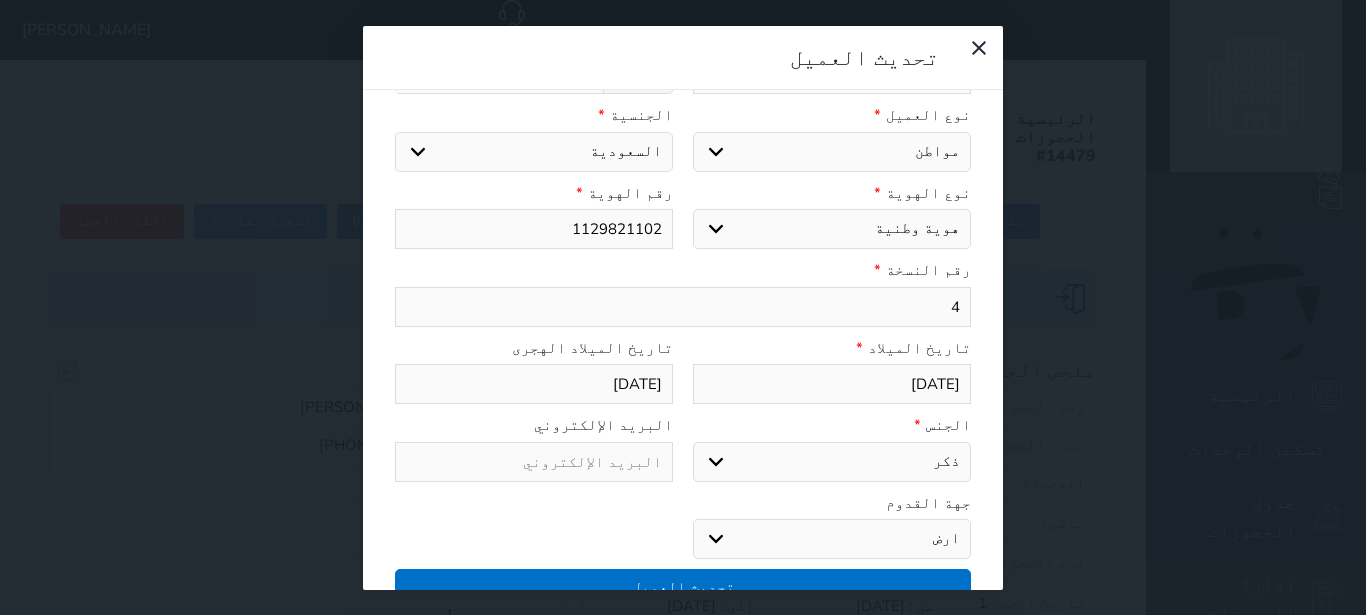 type on "[PERSON_NAME] [PERSON_NAME]" 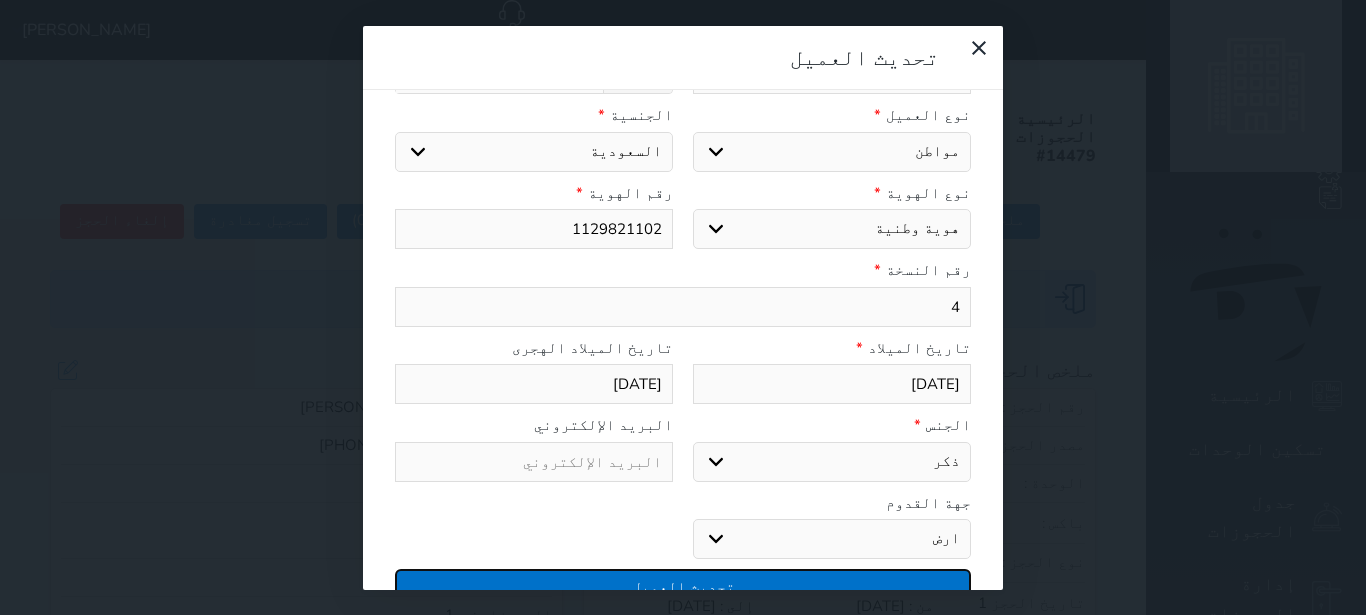 click on "تحديث العميل" at bounding box center [683, 586] 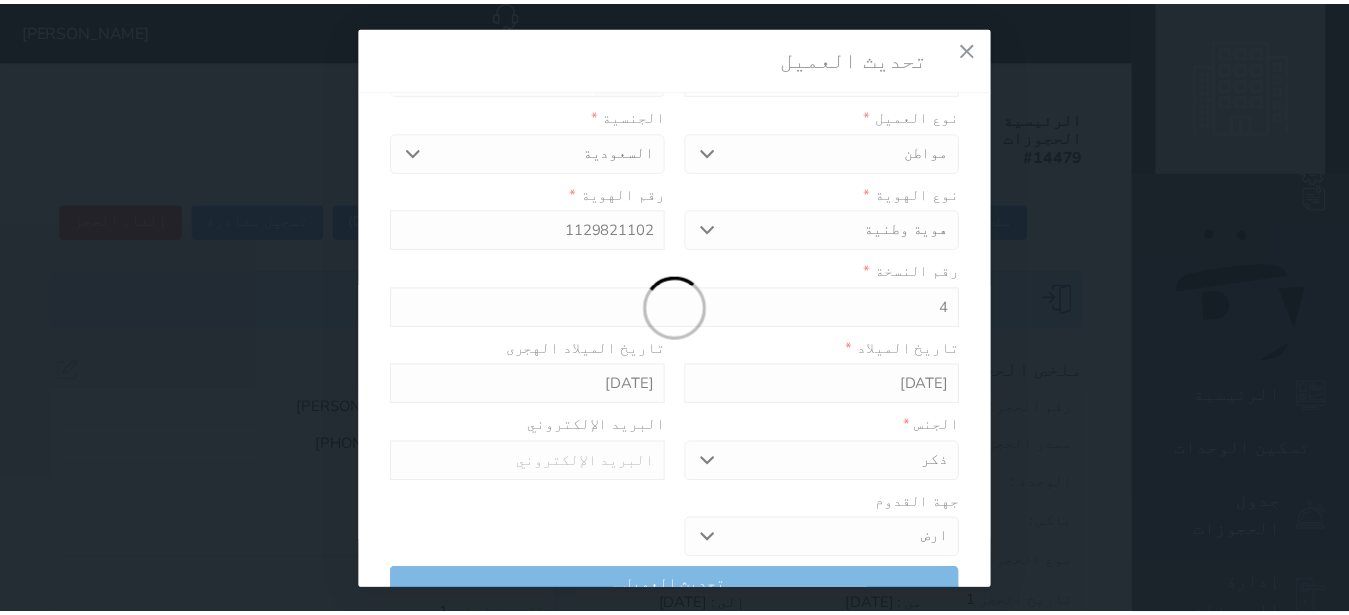scroll, scrollTop: 200, scrollLeft: 0, axis: vertical 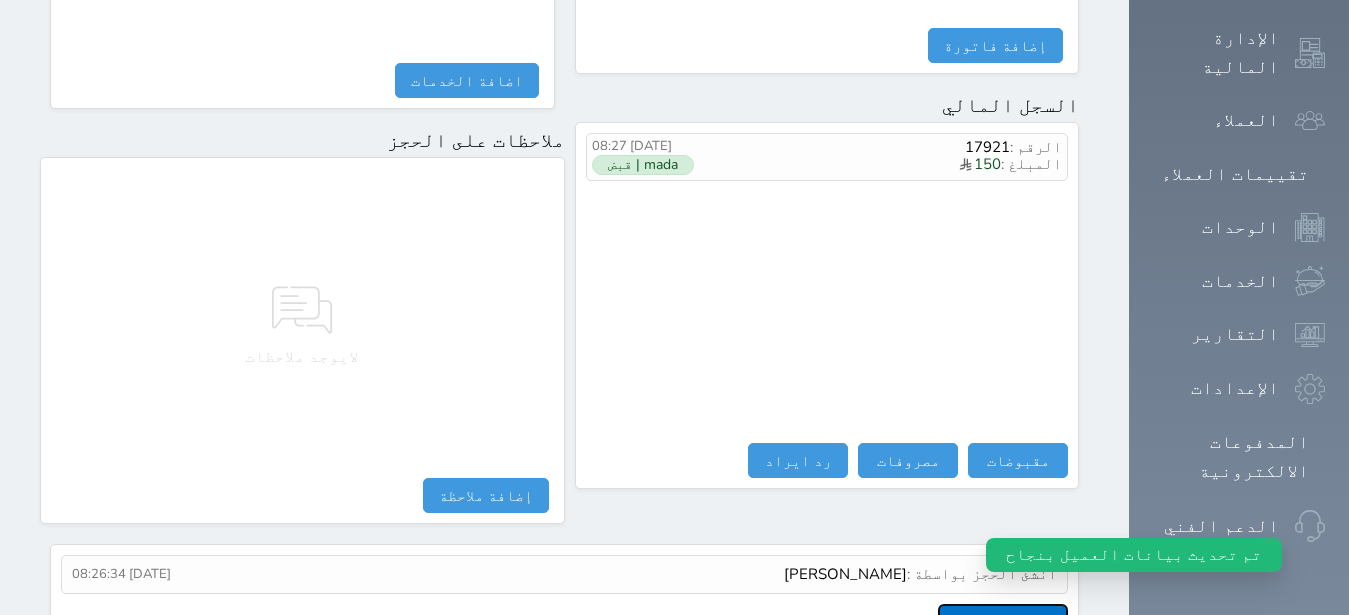 click on "عرض سجل شموس" at bounding box center (1003, 621) 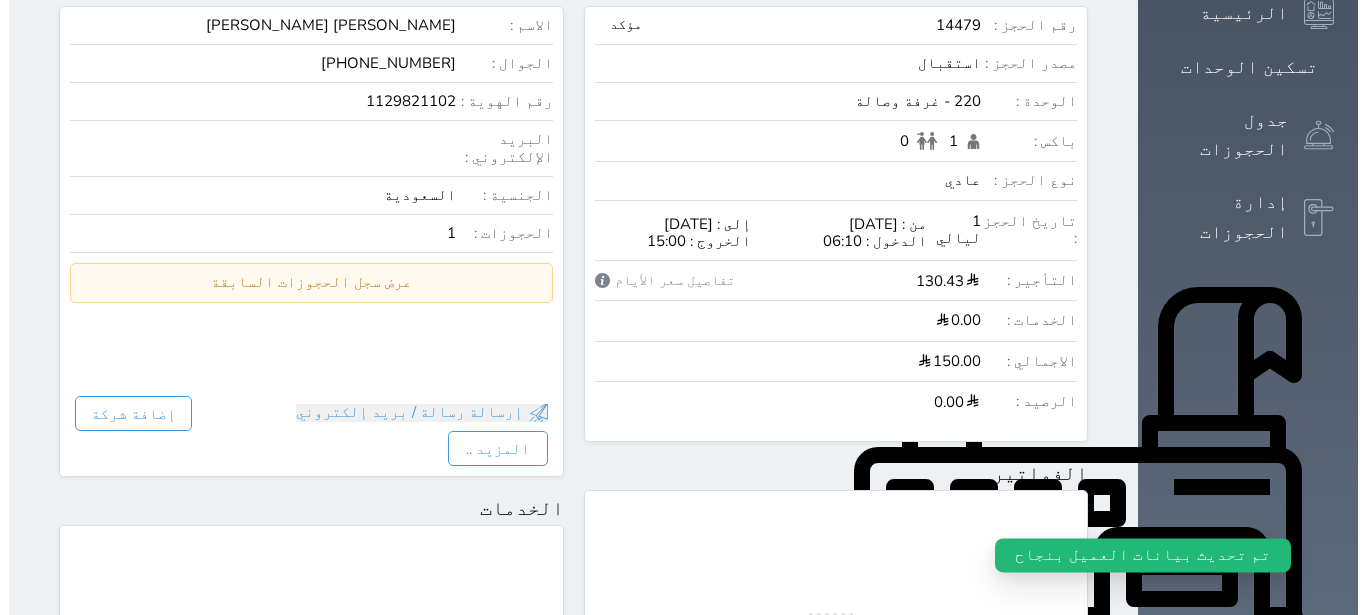 scroll, scrollTop: 0, scrollLeft: 0, axis: both 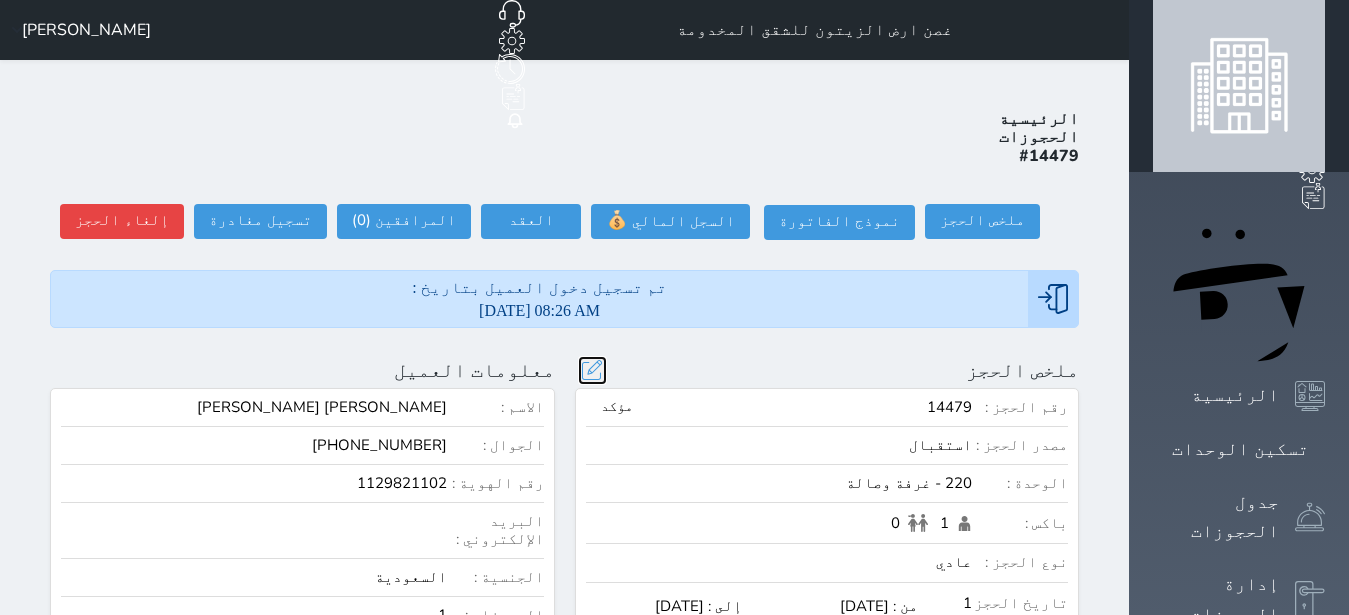 click at bounding box center [592, 370] 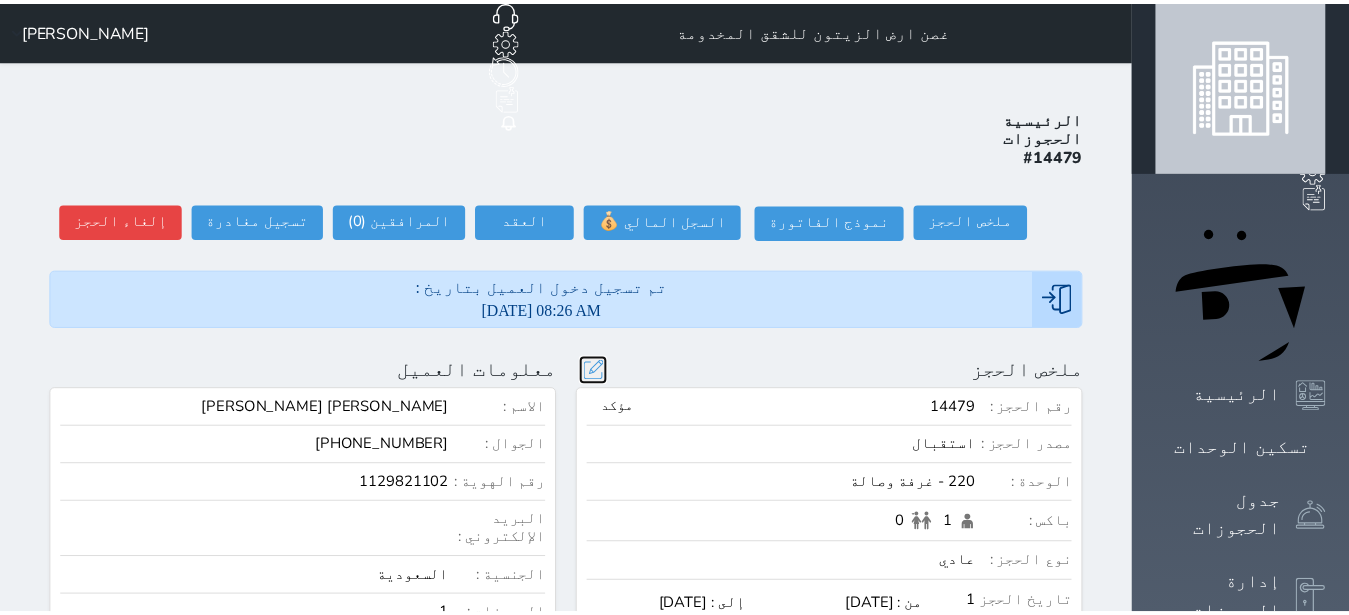 scroll, scrollTop: 45, scrollLeft: 0, axis: vertical 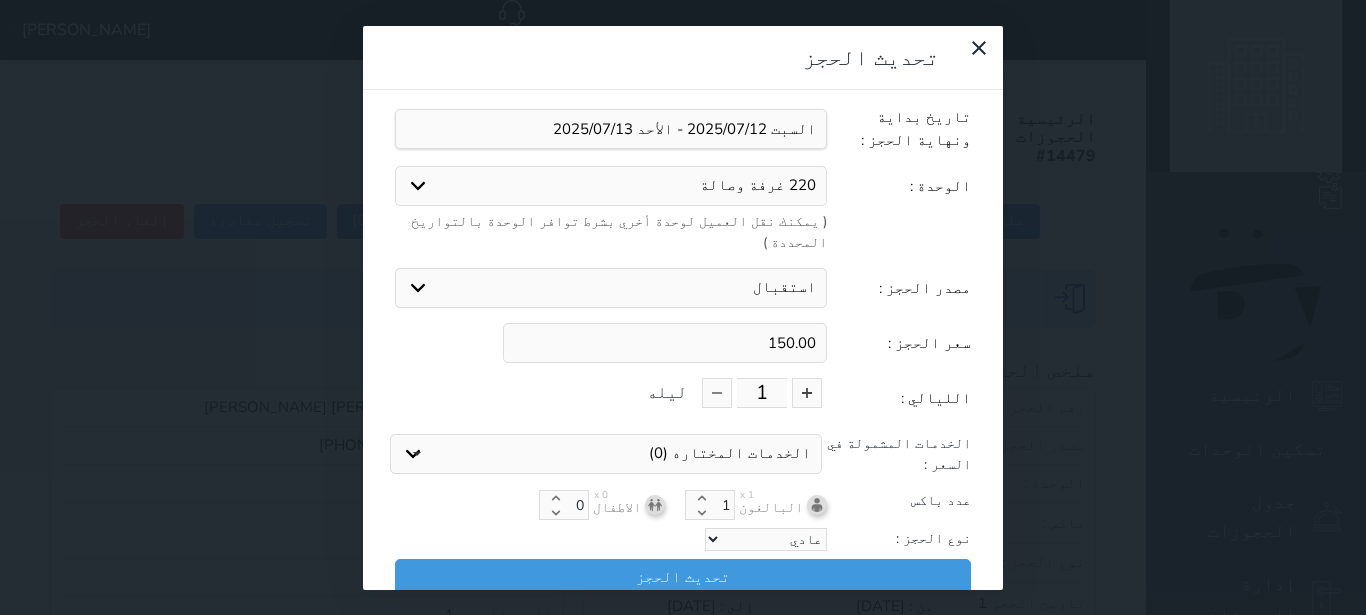 click on "تحديث الحجز                       نوع الإيجار :     يومي     شهري   تاريخ بداية ونهاية الحجز :     الوحدة :   220 غرفة وصالة   104 غرفتين وصالة صغيرة 106 غرفتين وصالة كبيرة 110 غرفة وصالة 113 غرفة وصالة 215 غرفة وحمام 216 غرفتين وصالة صغيرة 219 غرفة وصالة 224 غرفة وصالة 225 غرفة وحمام 329 غرفة وصالة   ( يمكنك نقل العميل لوحدة أخري بشرط توافر الوحدة بالتواريخ المحددة )   مصدر الحجز :   استقبال الموقع الإلكتروني بوكينج المسافر اكسبيديا مواقع التواصل الإجتماعي اويو اخرى     سعر الحجز :   150.00         الليالي :     1     ليله    الخدمات المشمولة في السعر :   الخدمات المختاره (0)  تحديد الكل  ×  فطار   عدد باكس" at bounding box center [683, 307] 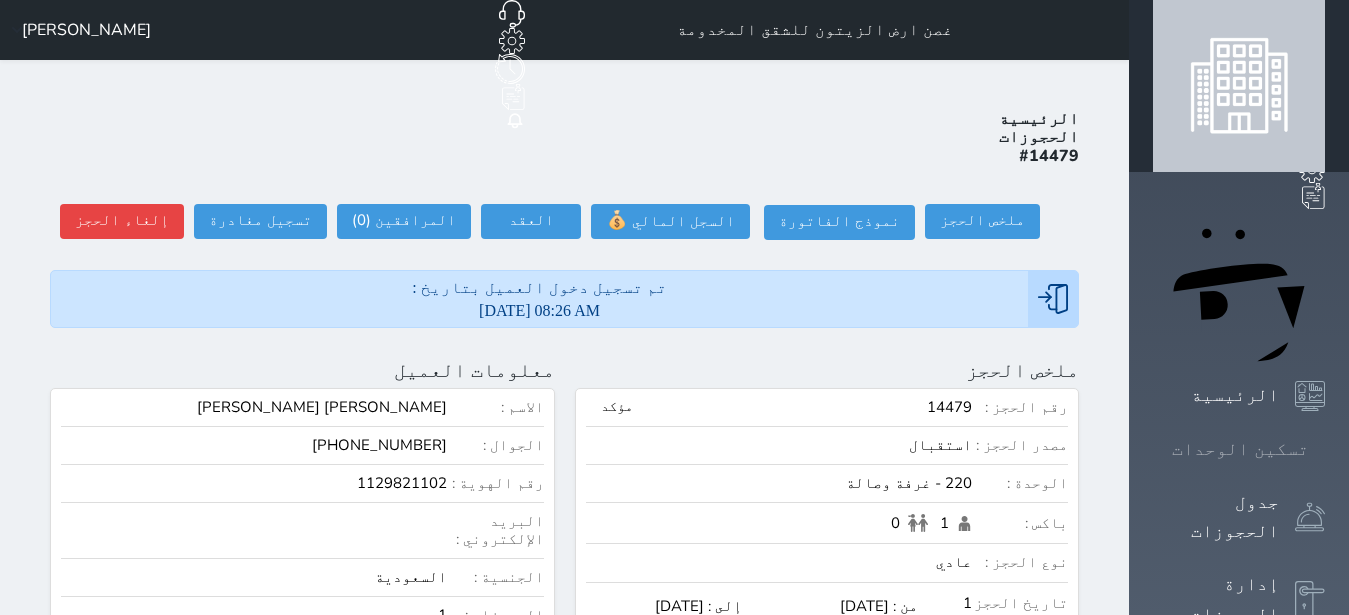click 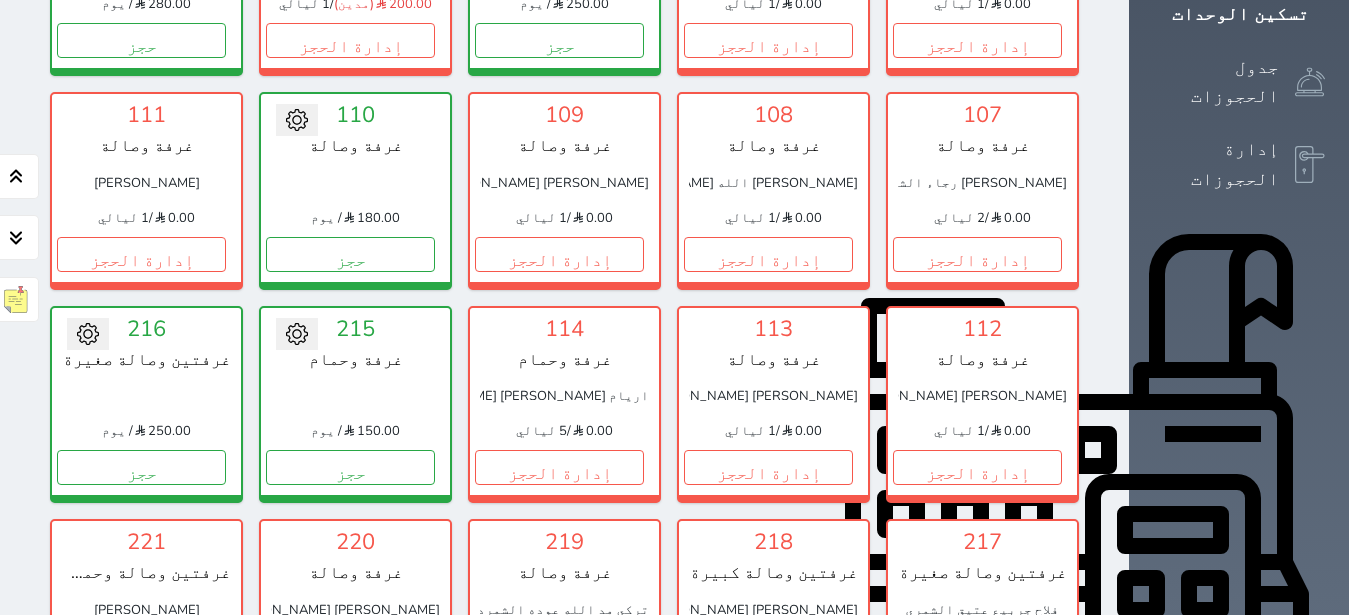 scroll, scrollTop: 456, scrollLeft: 0, axis: vertical 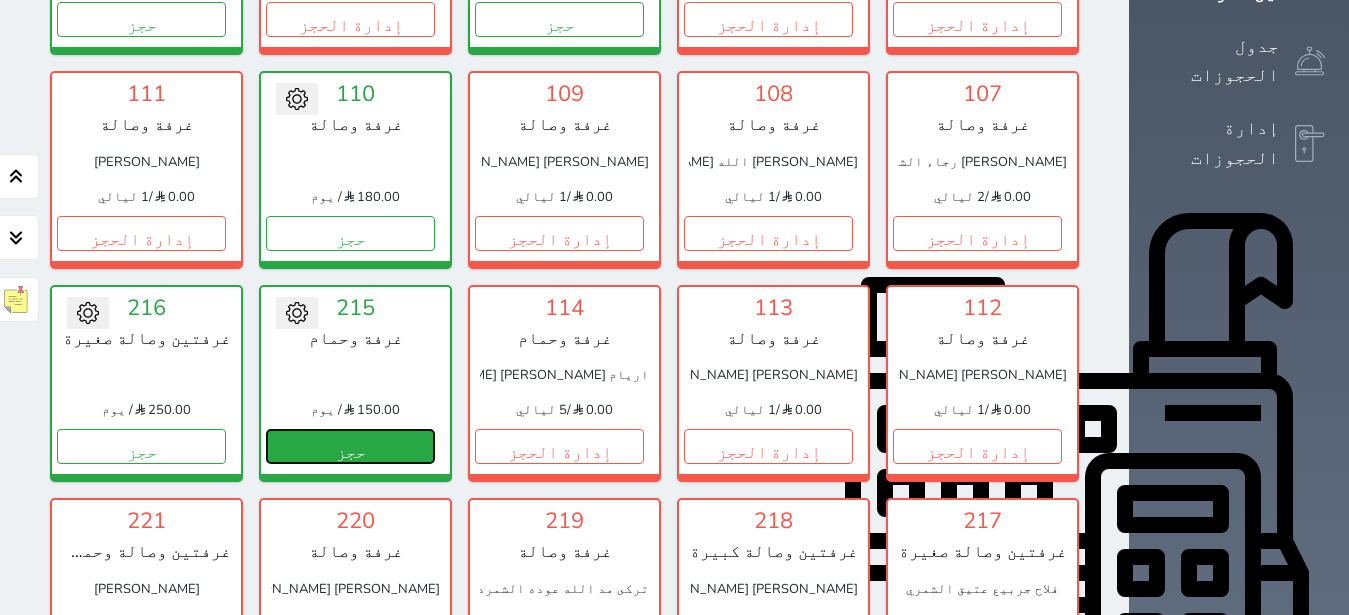 click on "حجز" at bounding box center [350, 446] 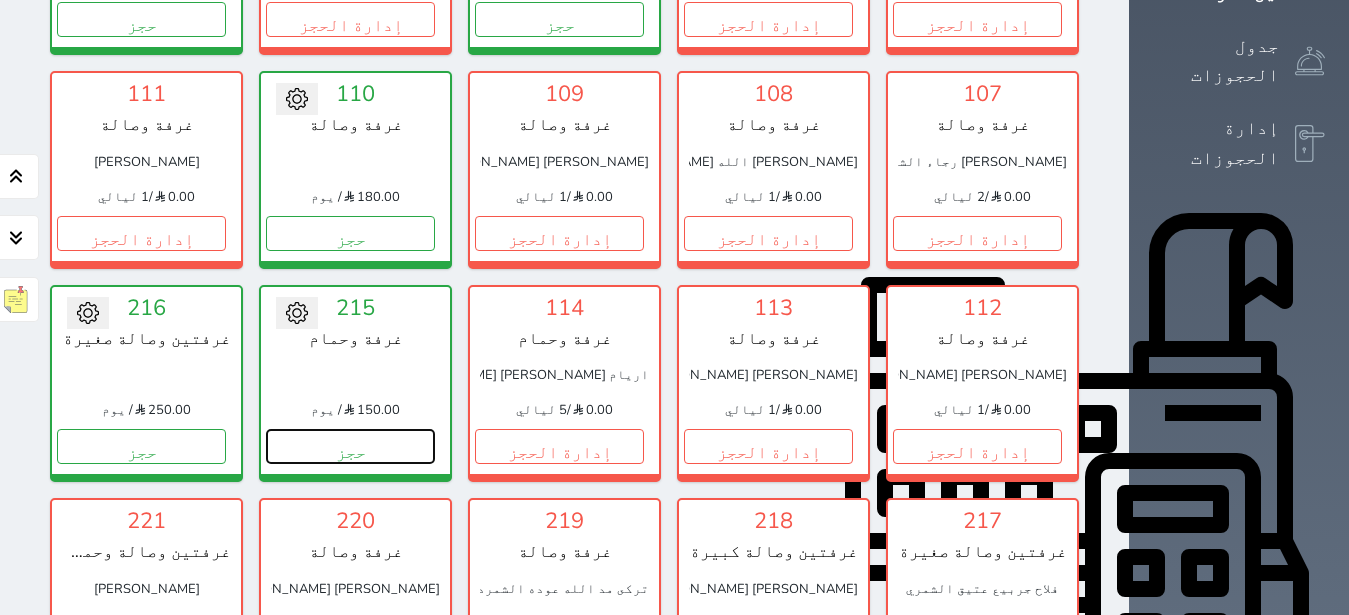 select on "1" 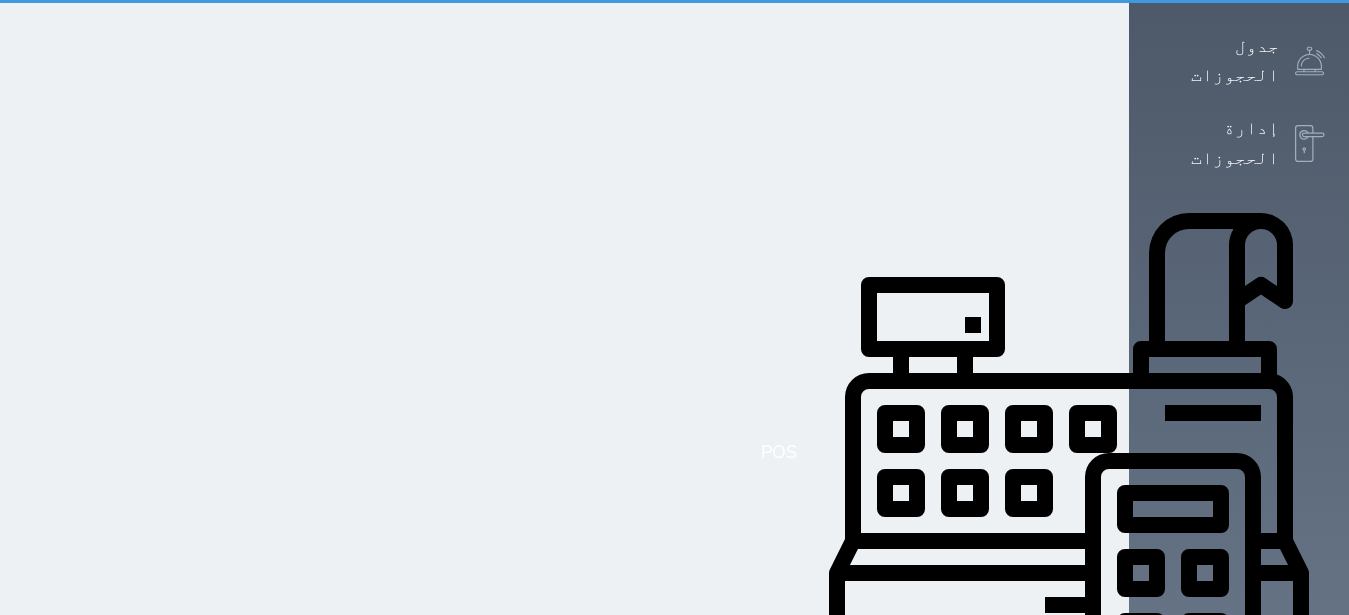 scroll, scrollTop: 0, scrollLeft: 0, axis: both 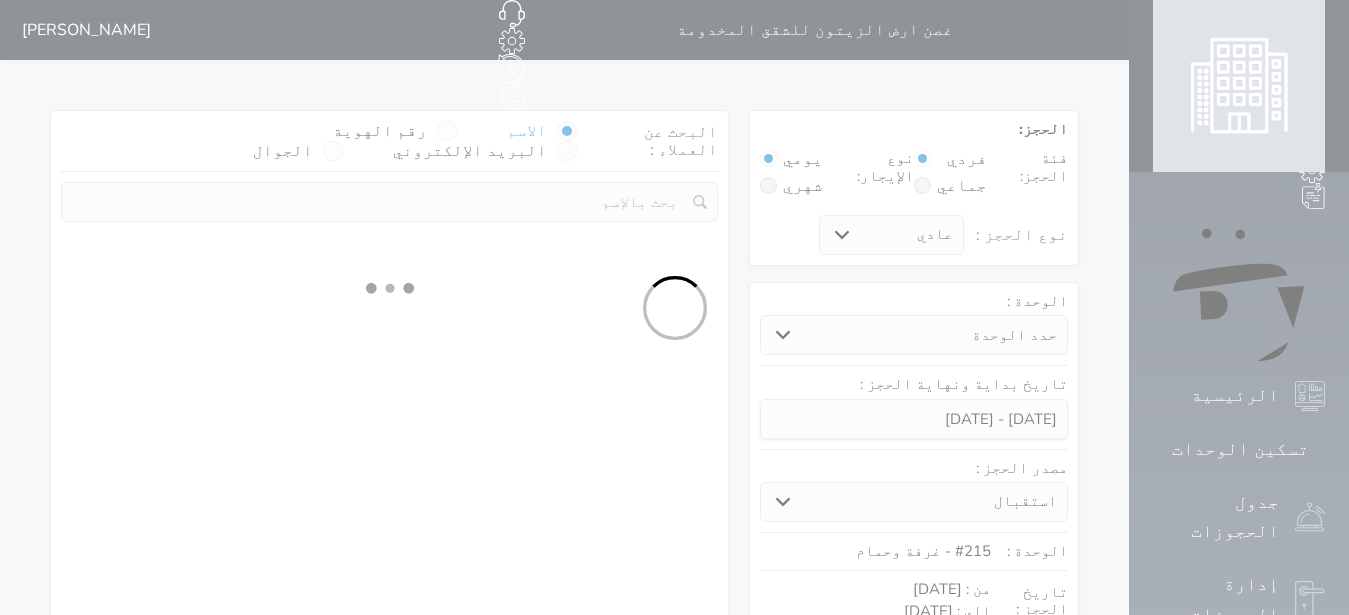 select 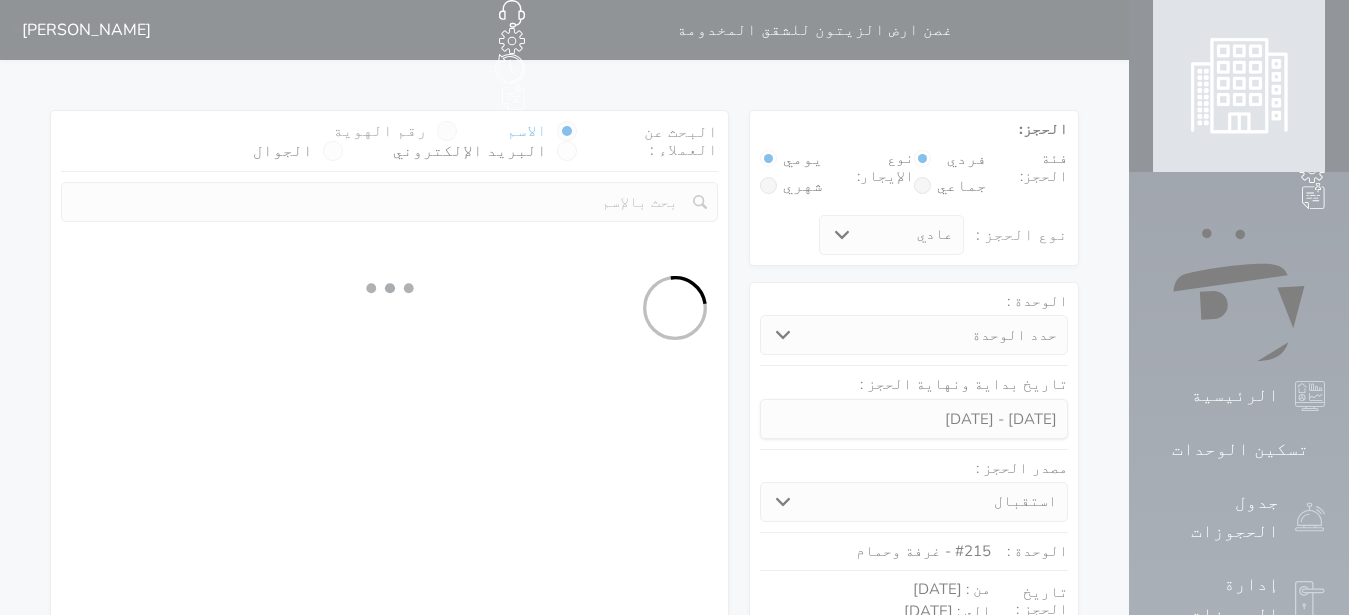 select on "1" 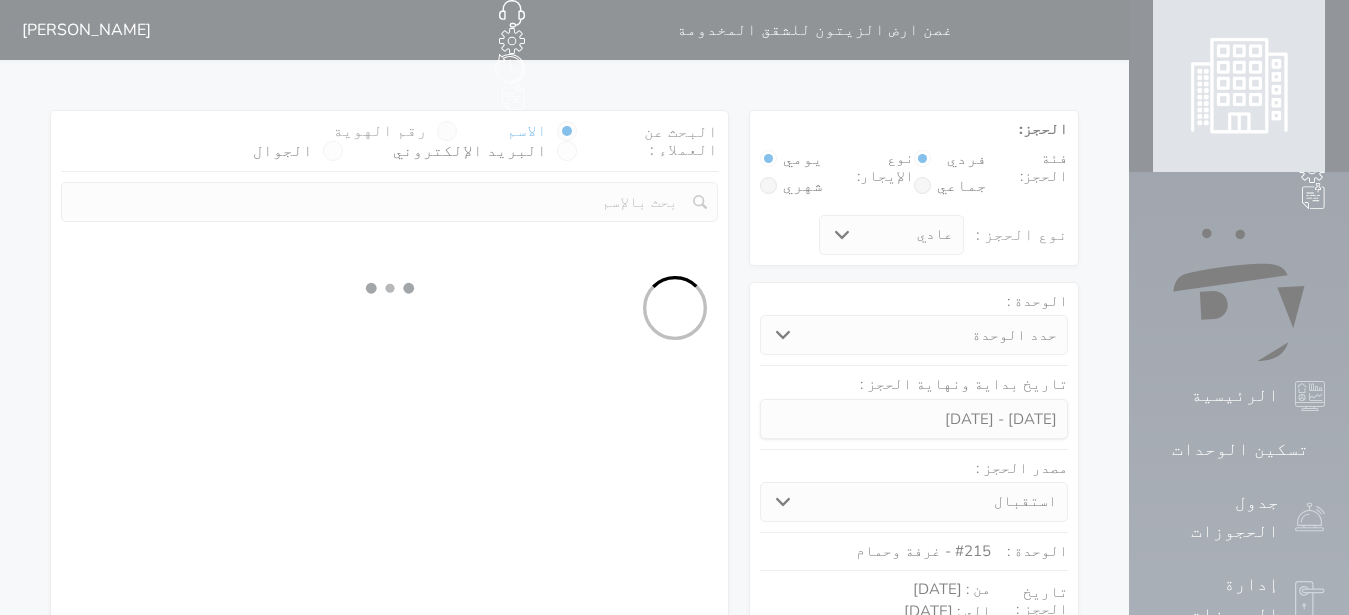 select on "113" 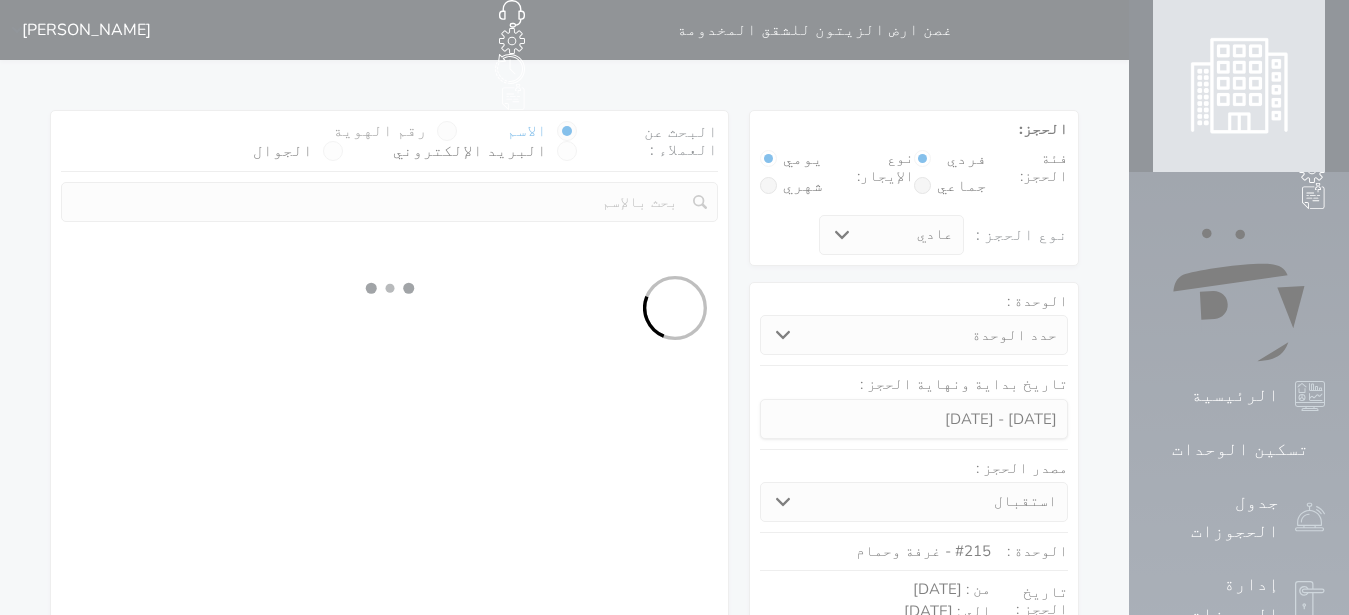 select on "1" 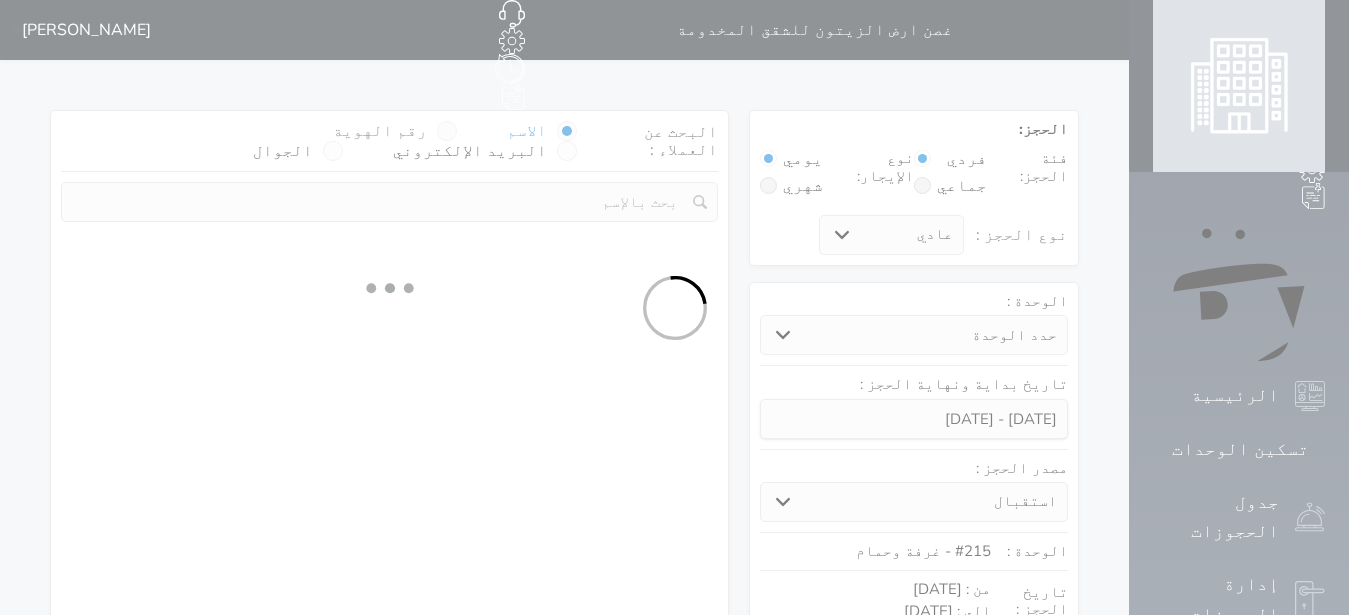 select 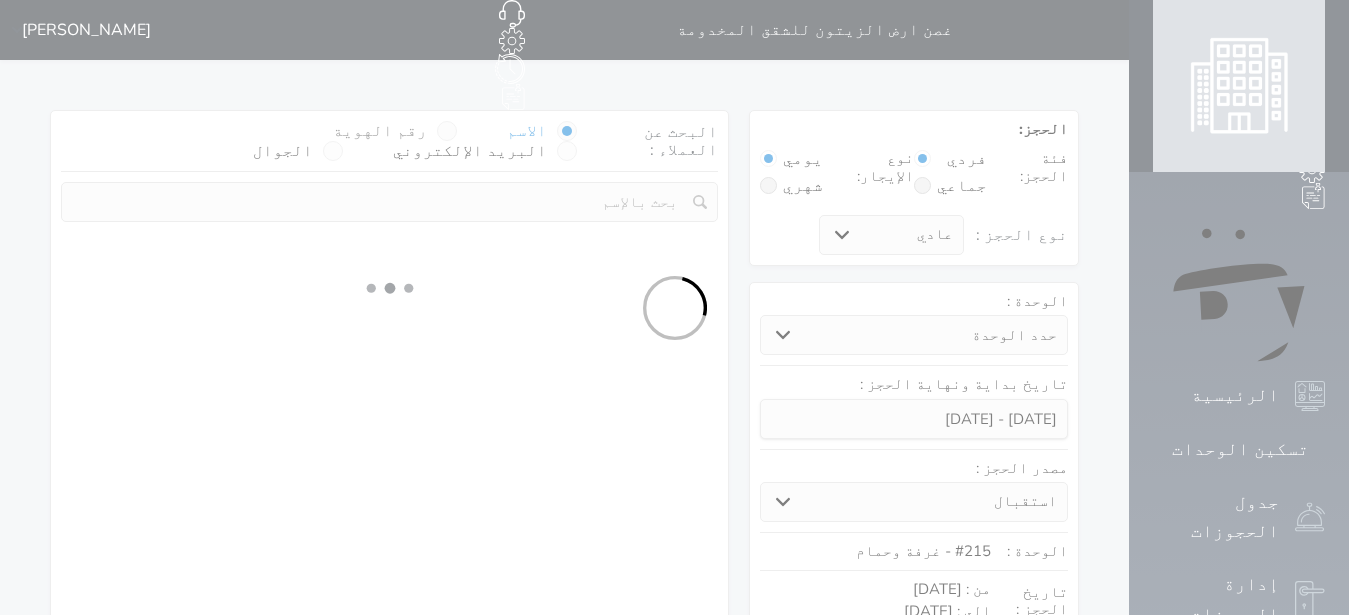 select on "7" 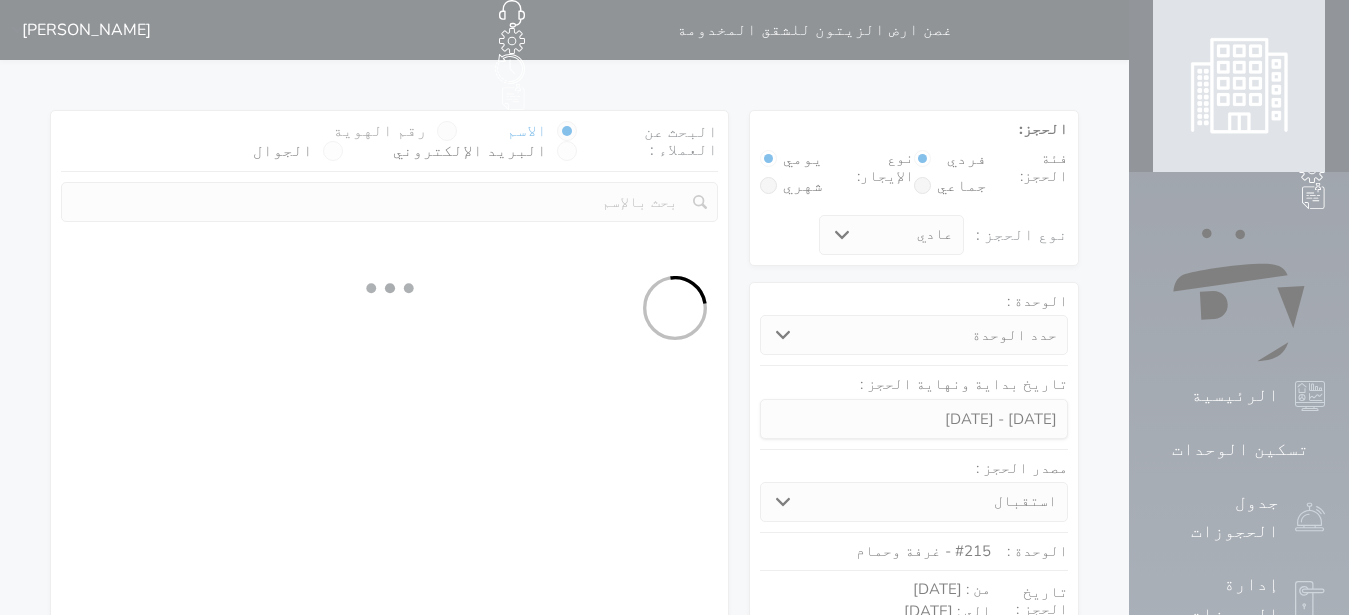 select 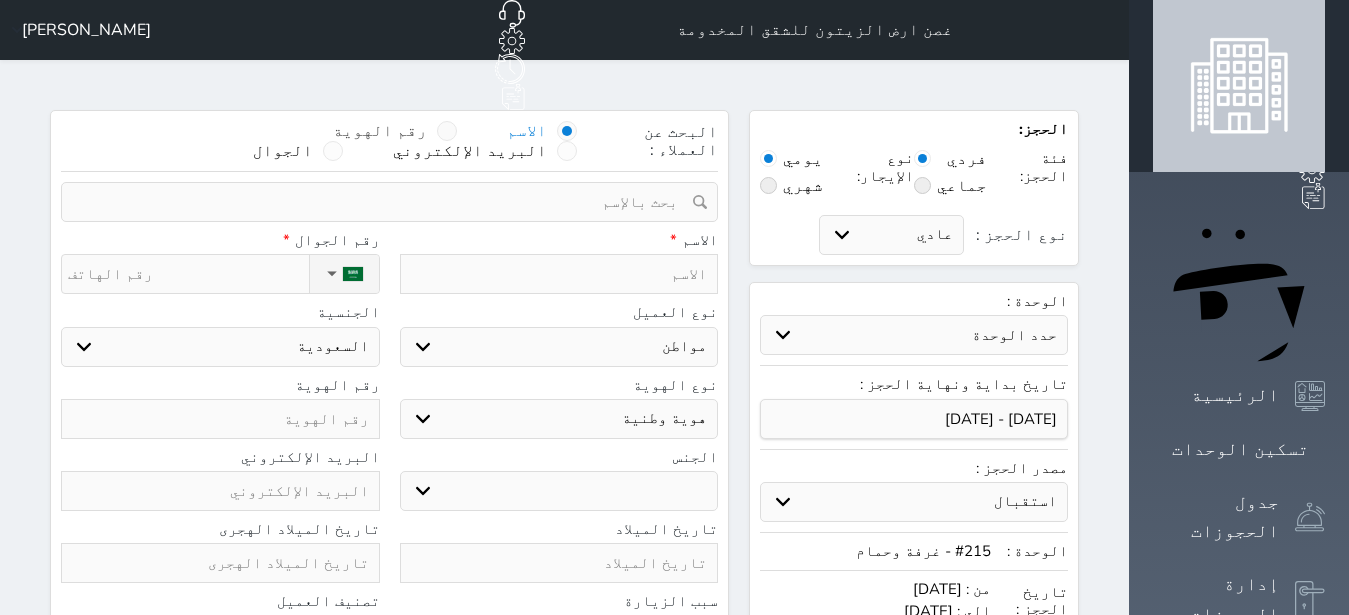 select 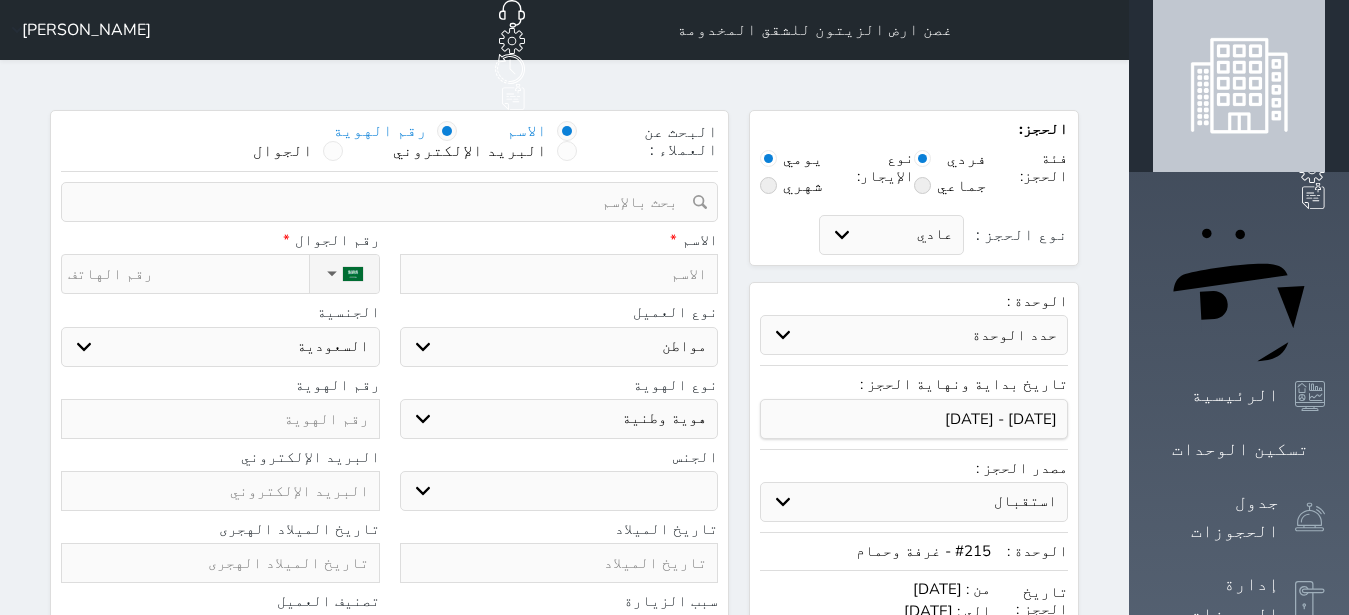 select 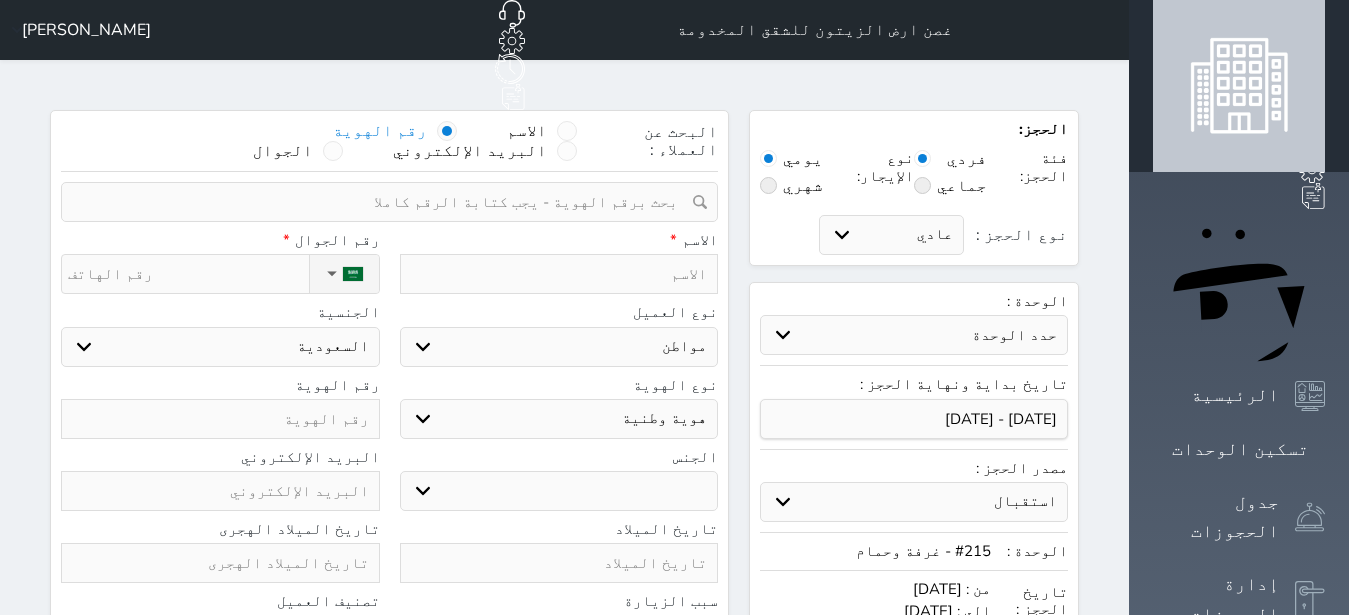 select 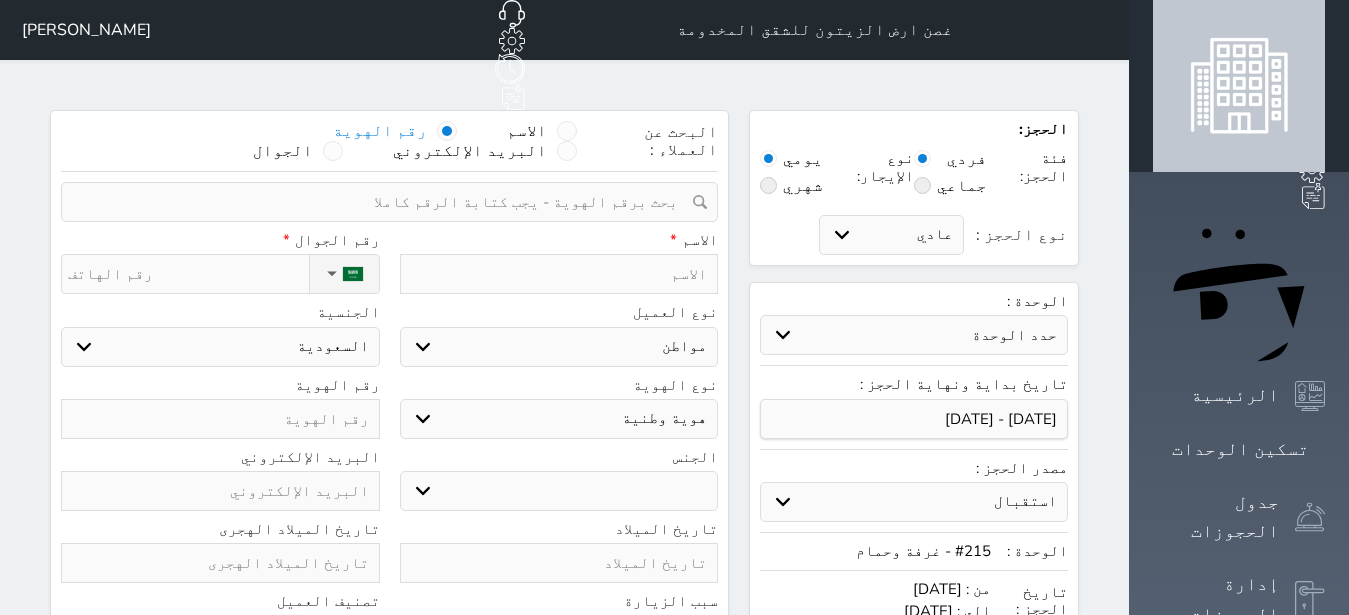 select 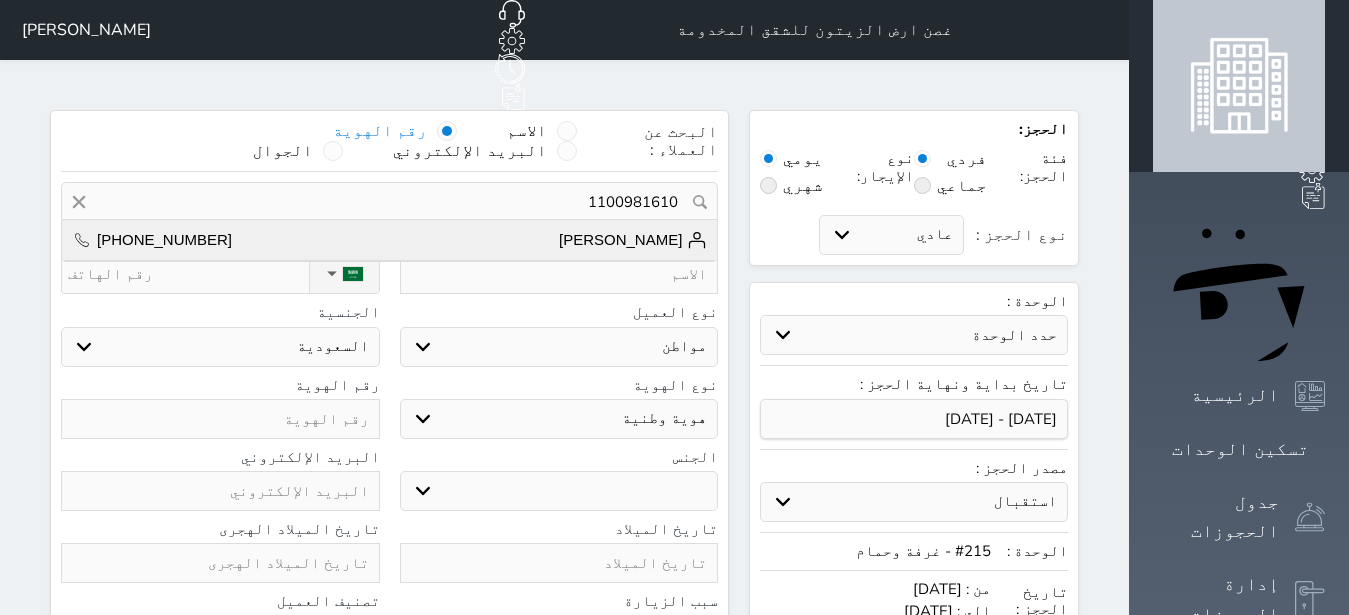 click on "[PERSON_NAME]   [PHONE_NUMBER]" at bounding box center (389, 240) 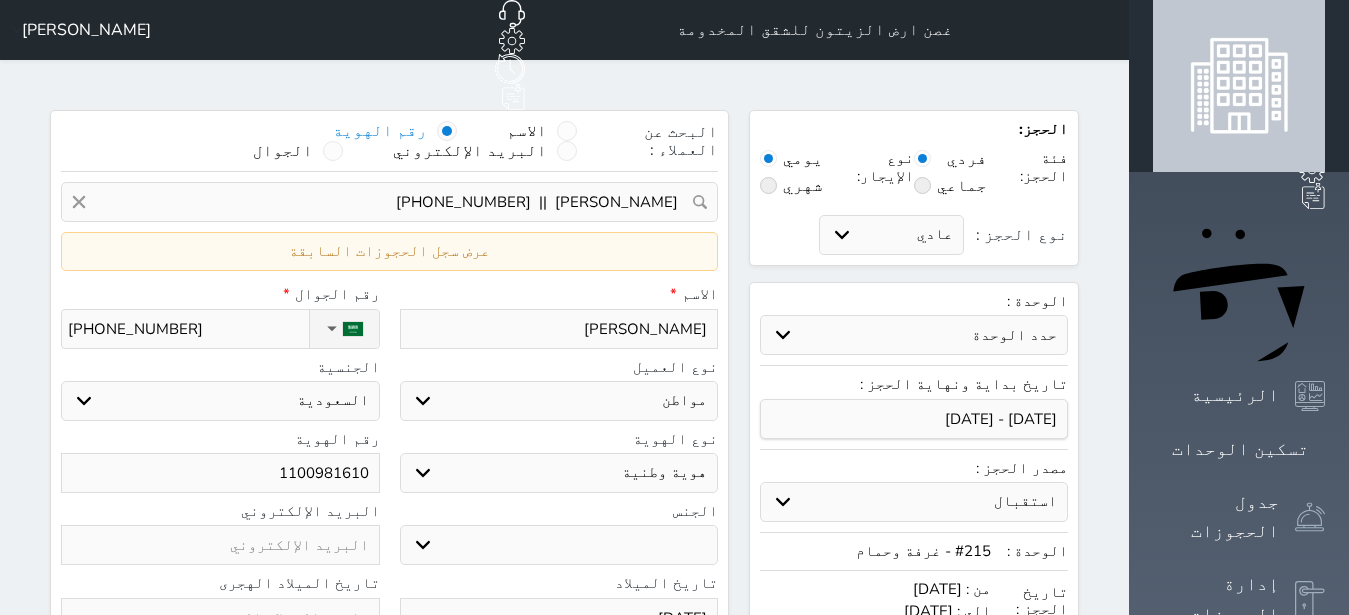 click on "[PERSON_NAME]" at bounding box center (559, 329) 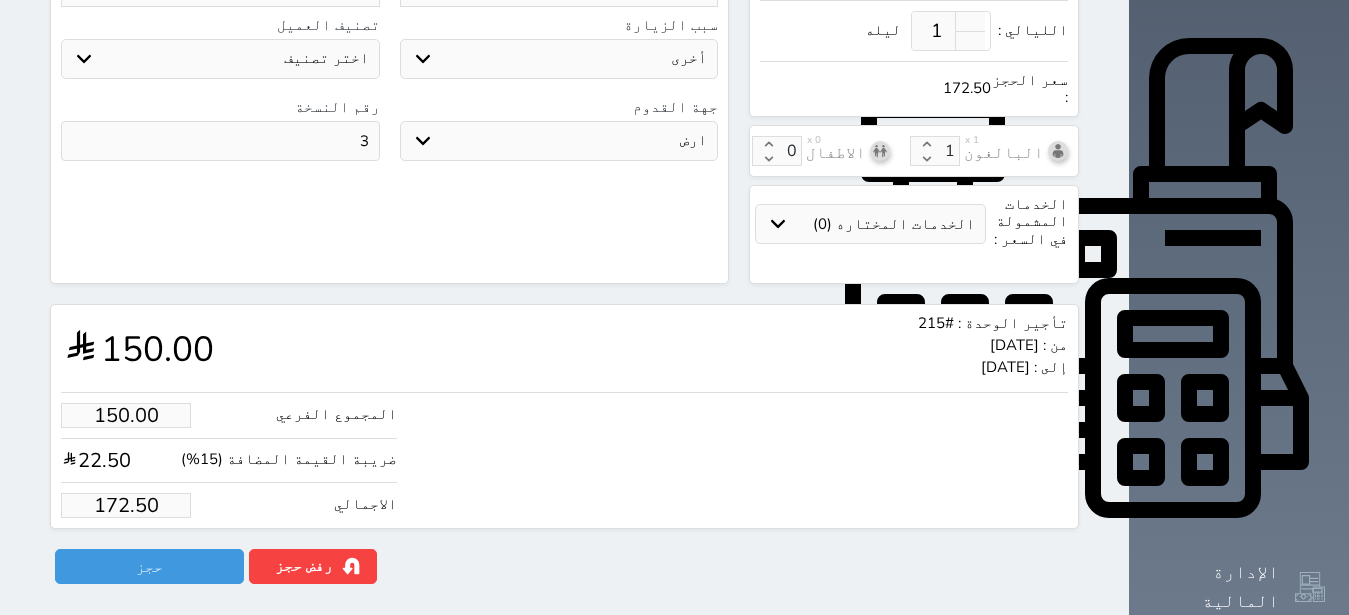 scroll, scrollTop: 694, scrollLeft: 0, axis: vertical 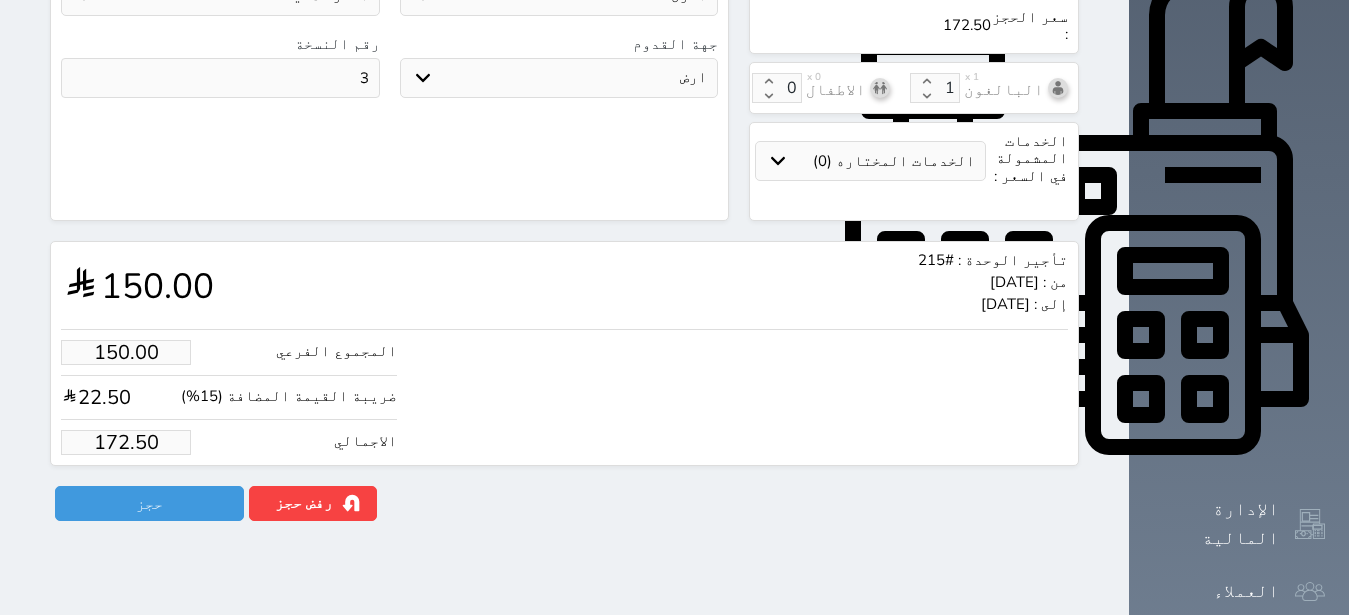 type on "بشير يحياء  العنزي" 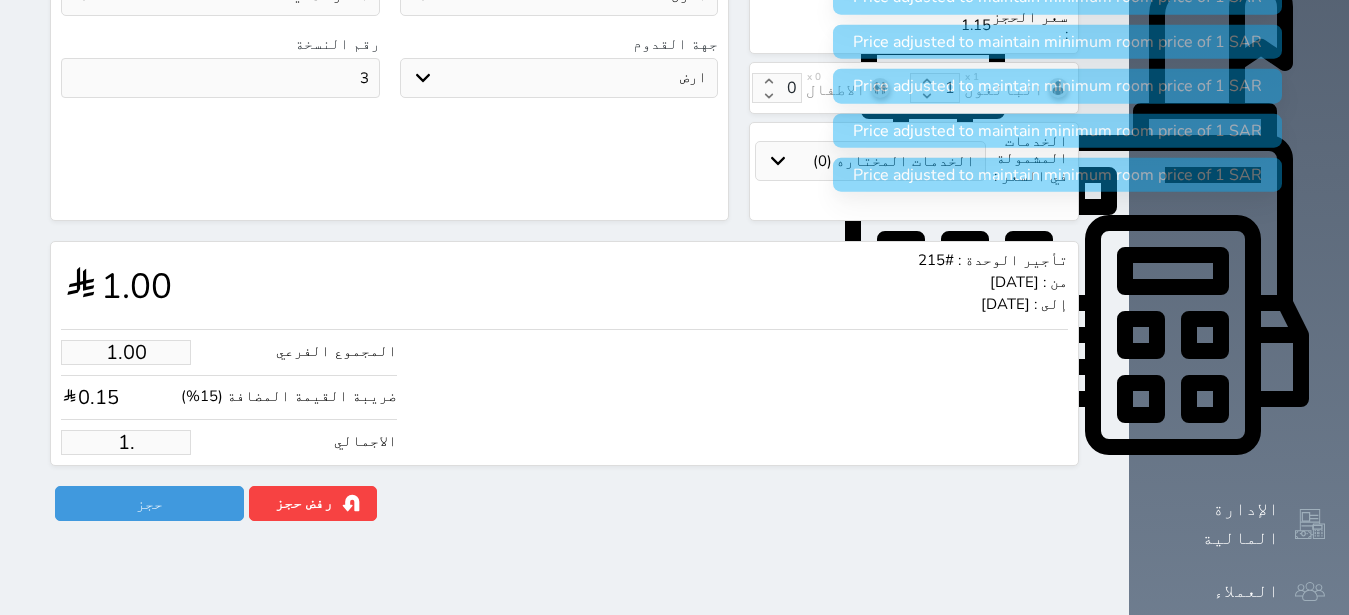 type on "1" 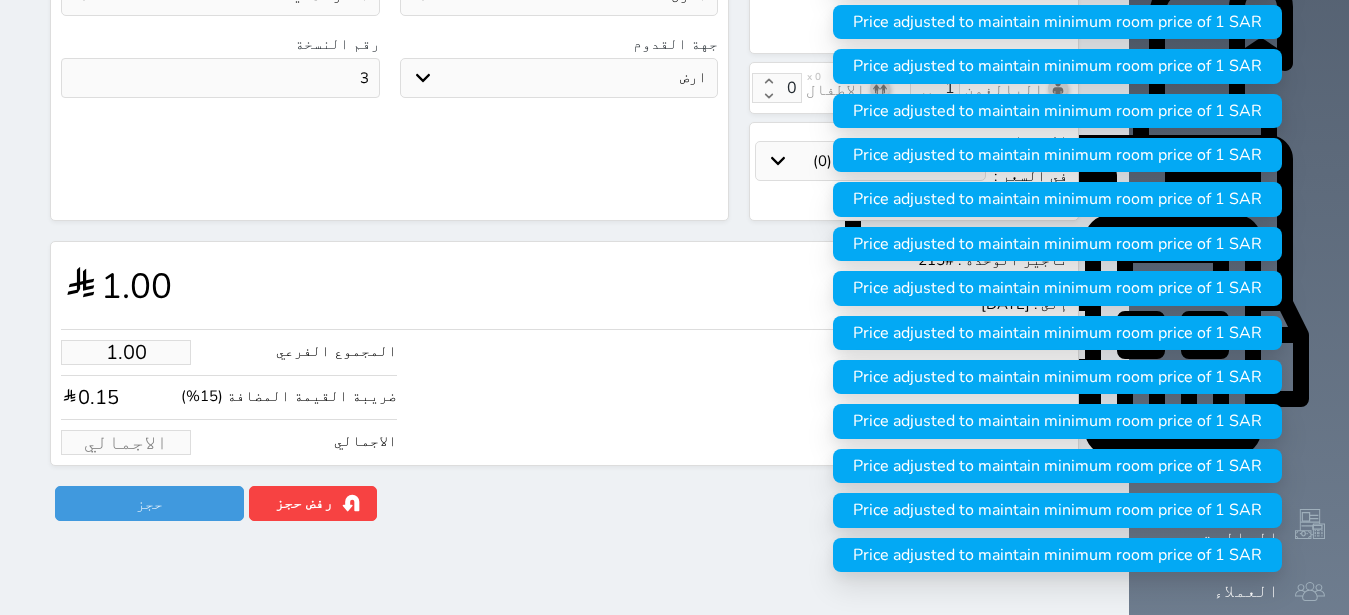 type on "1" 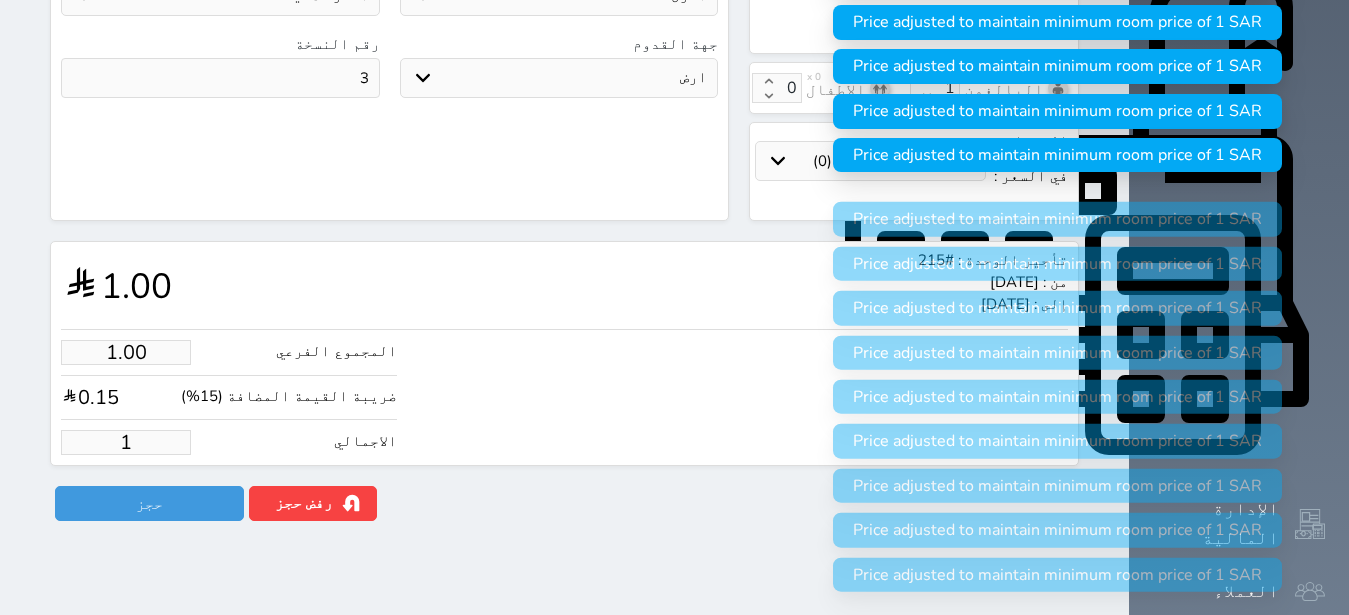 type on "13.04" 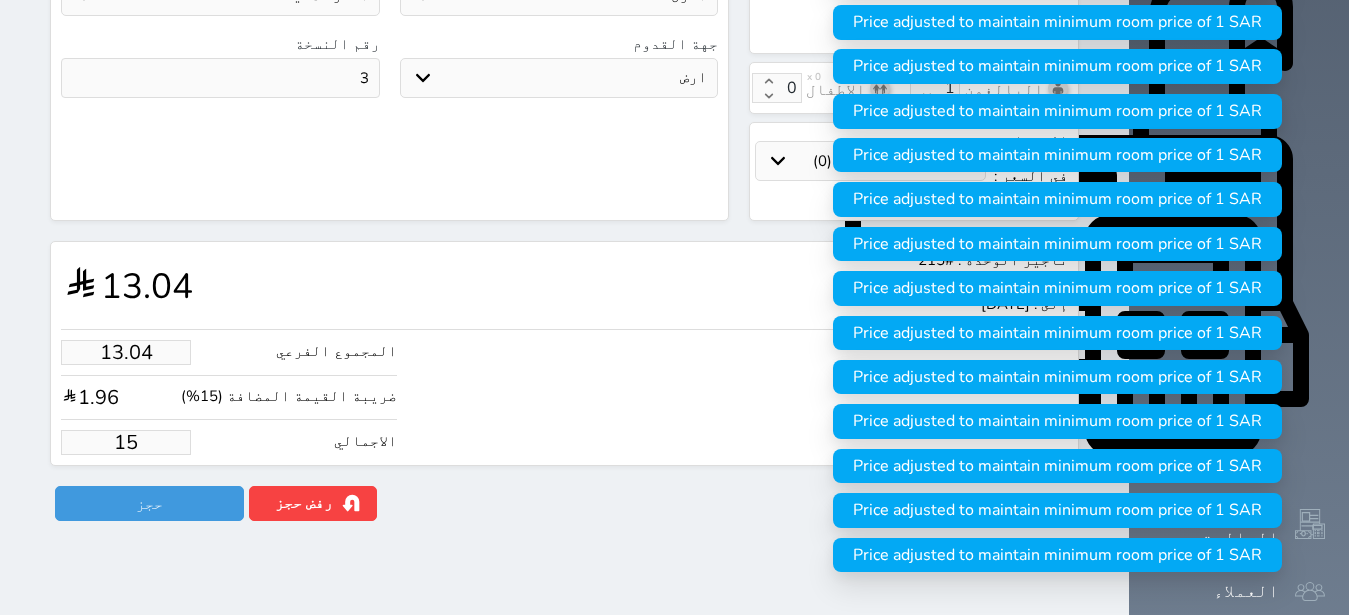 type on "130.43" 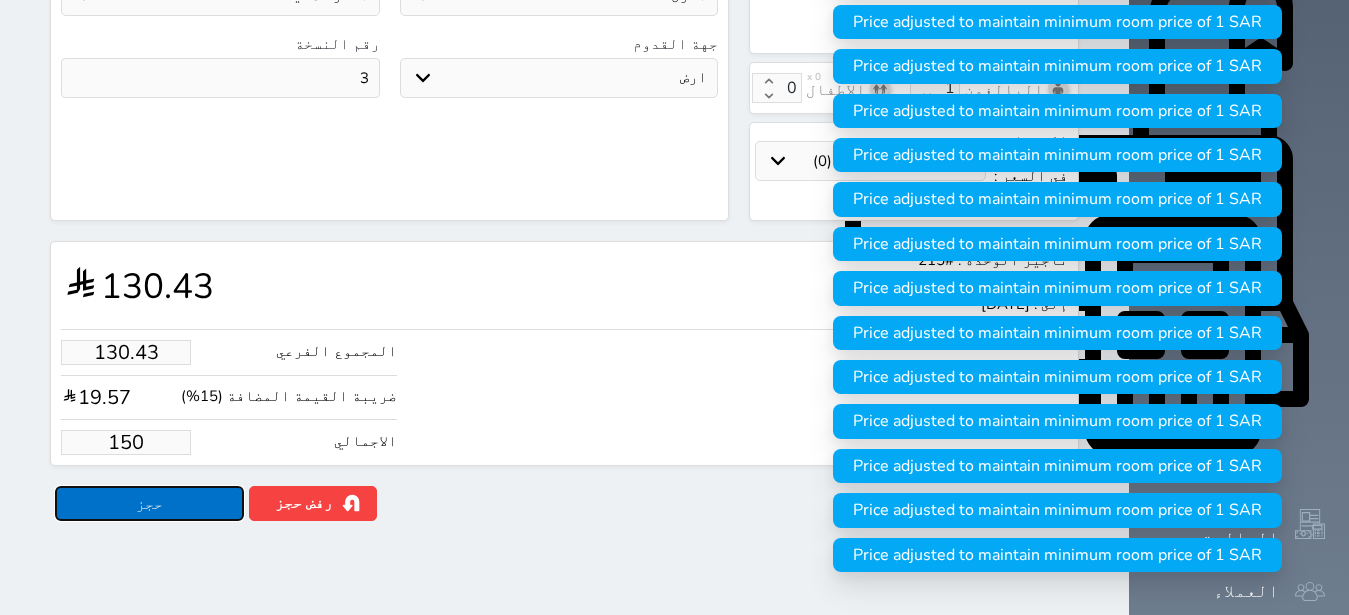 type on "150.00" 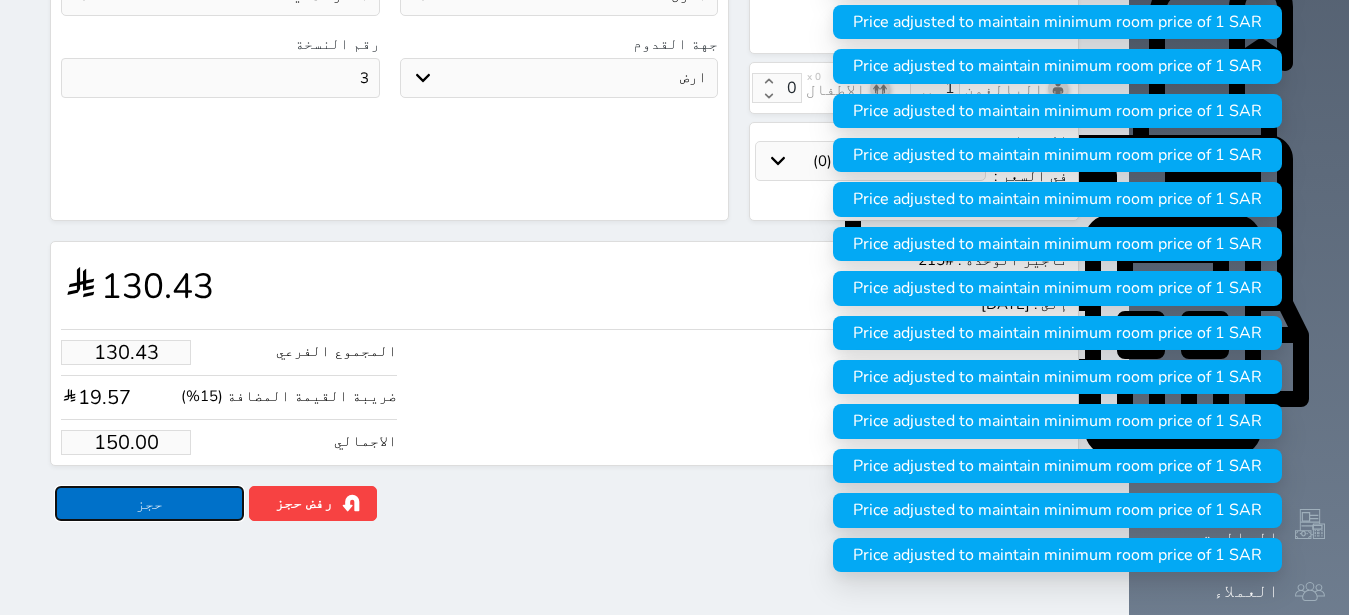 click on "حجز" at bounding box center [149, 503] 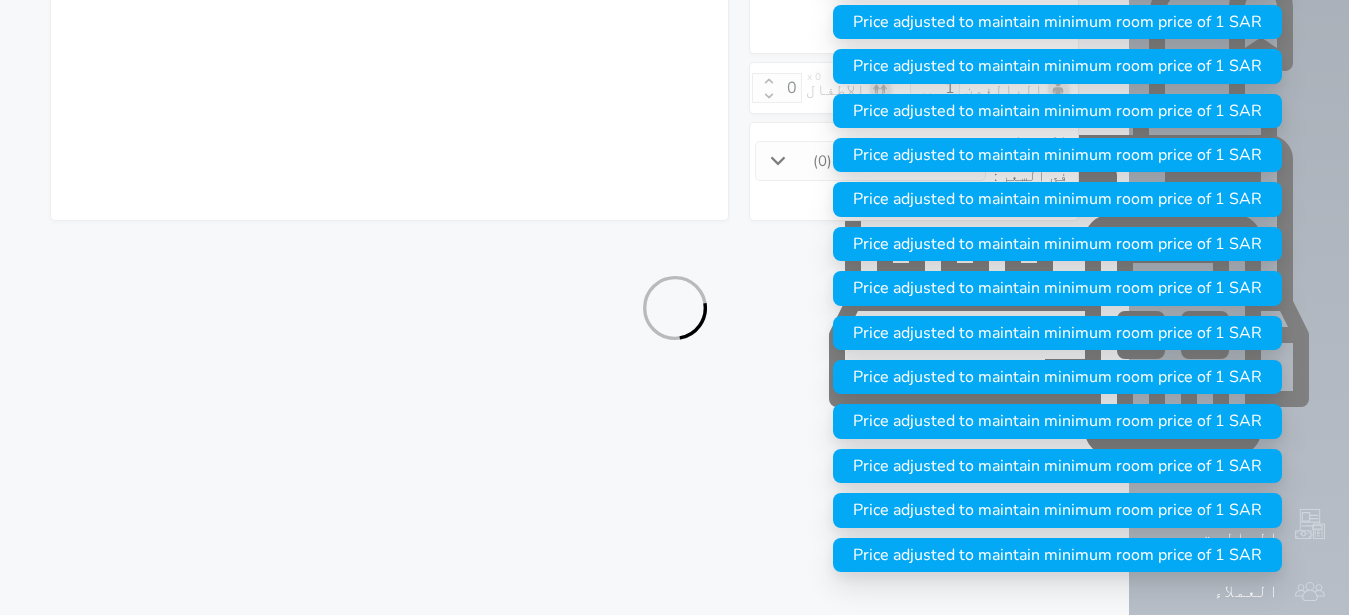 select on "1" 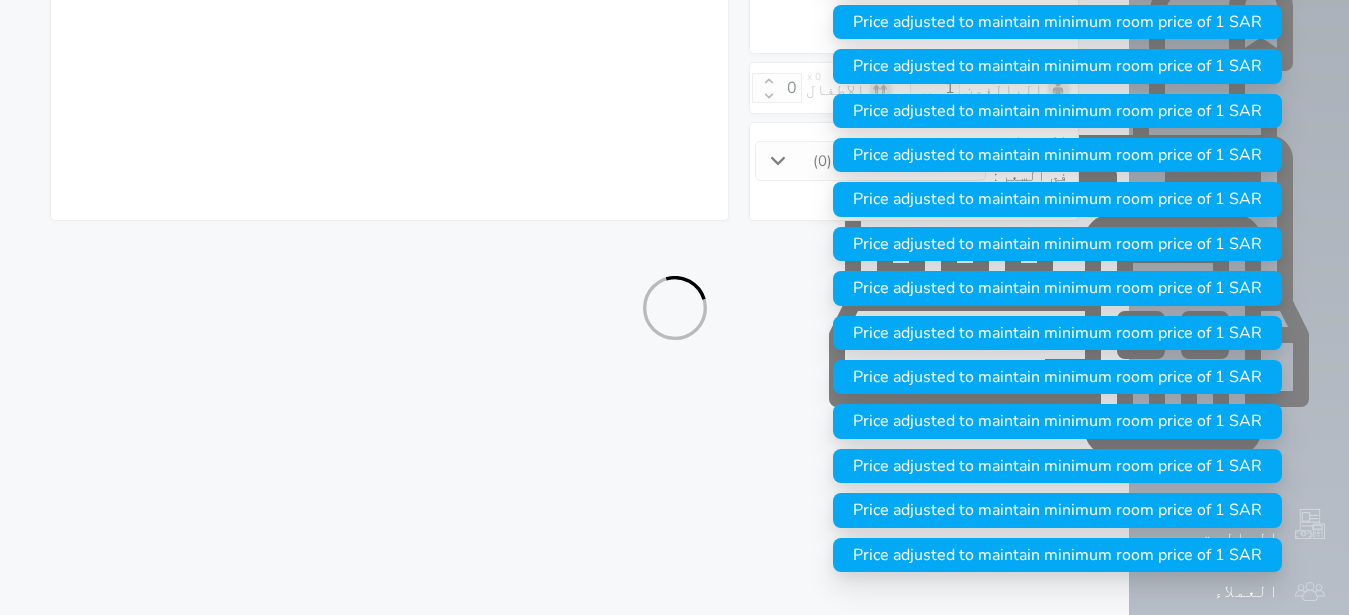 select on "113" 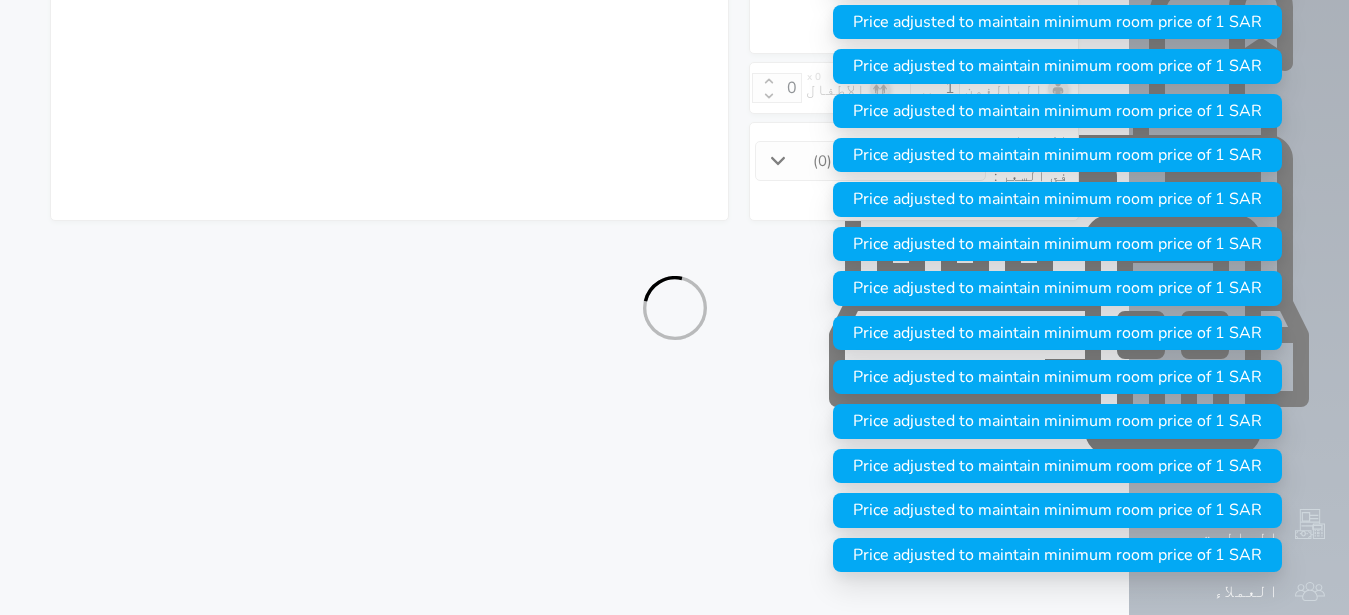 select on "1" 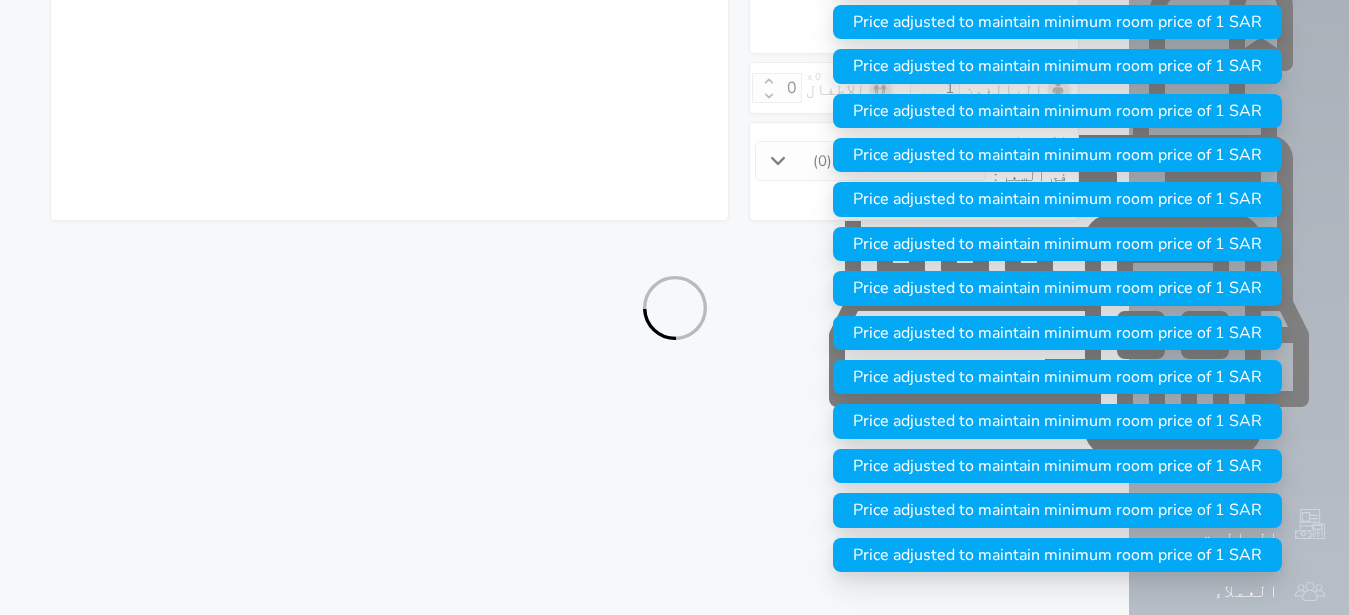 select on "7" 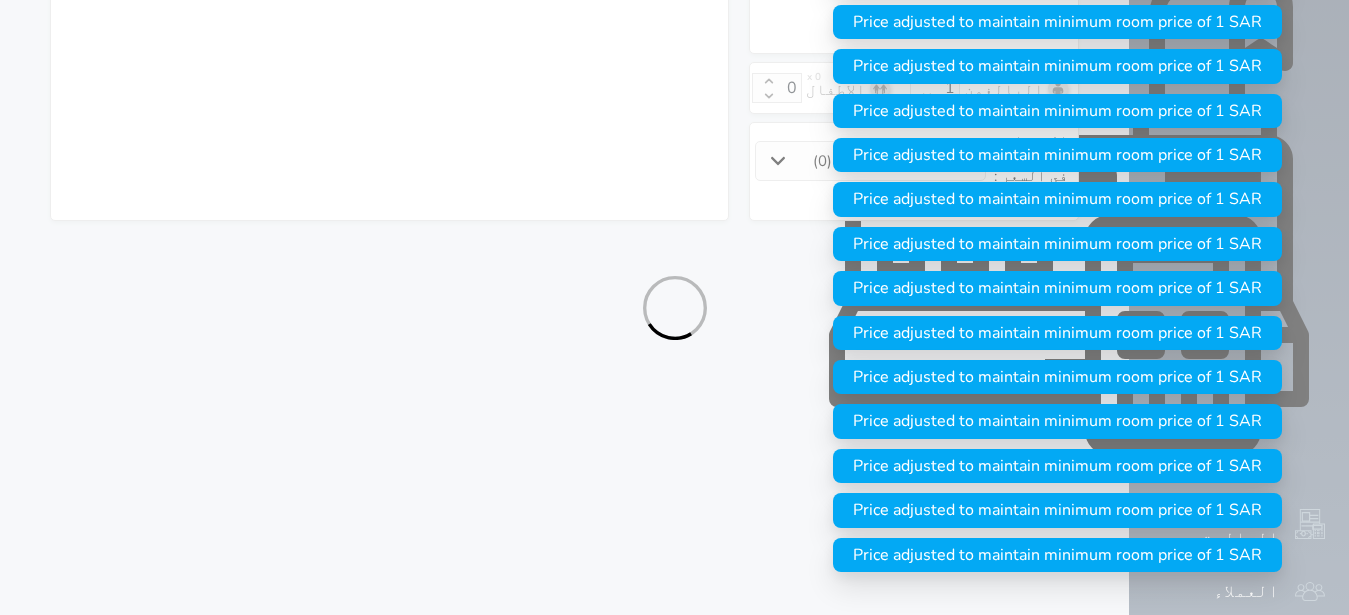 select on "9" 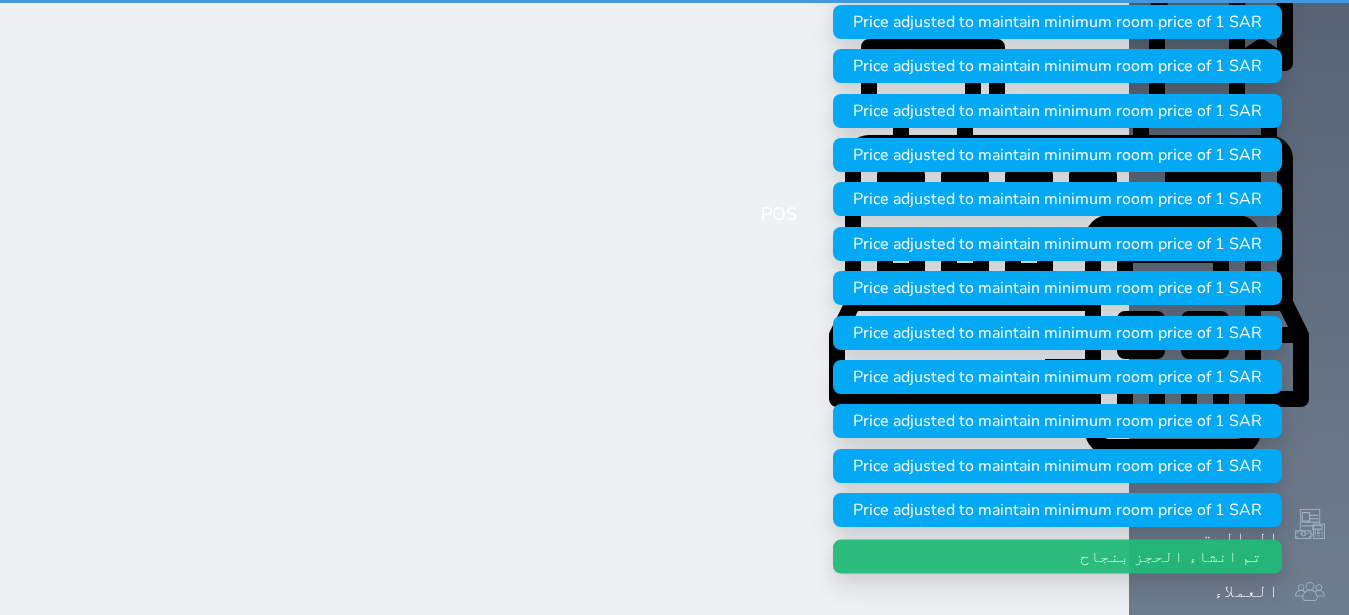 scroll, scrollTop: 0, scrollLeft: 0, axis: both 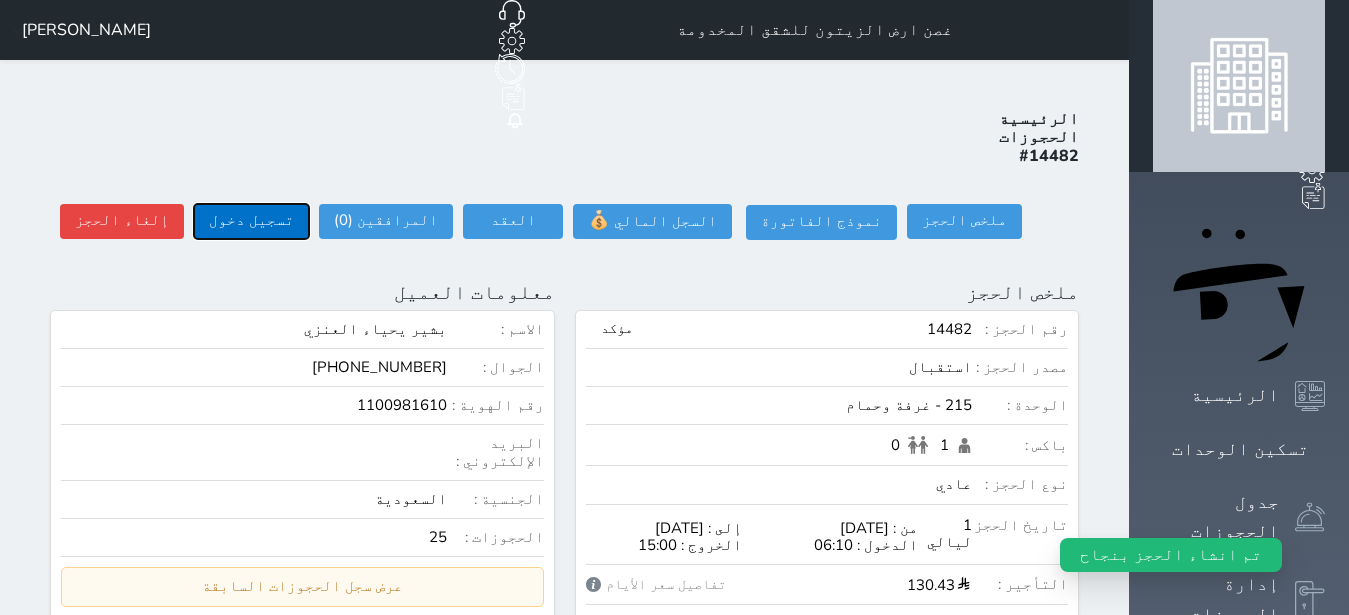 click on "تسجيل دخول" at bounding box center (251, 221) 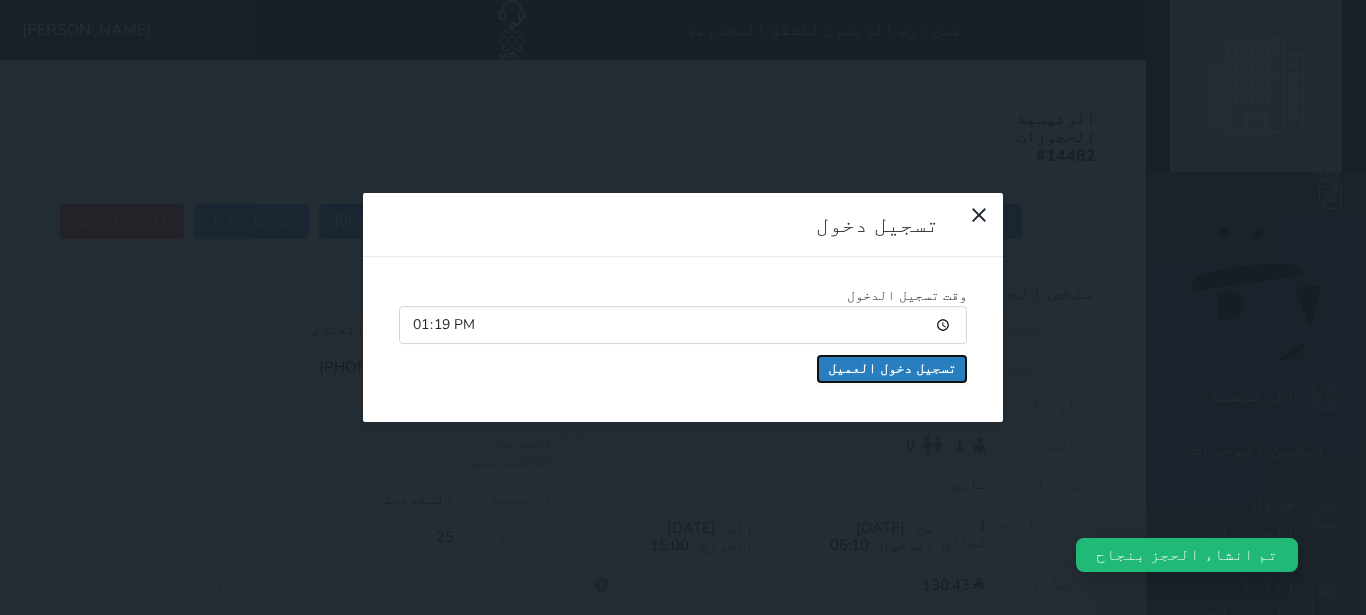 click on "تسجيل دخول العميل" at bounding box center [892, 369] 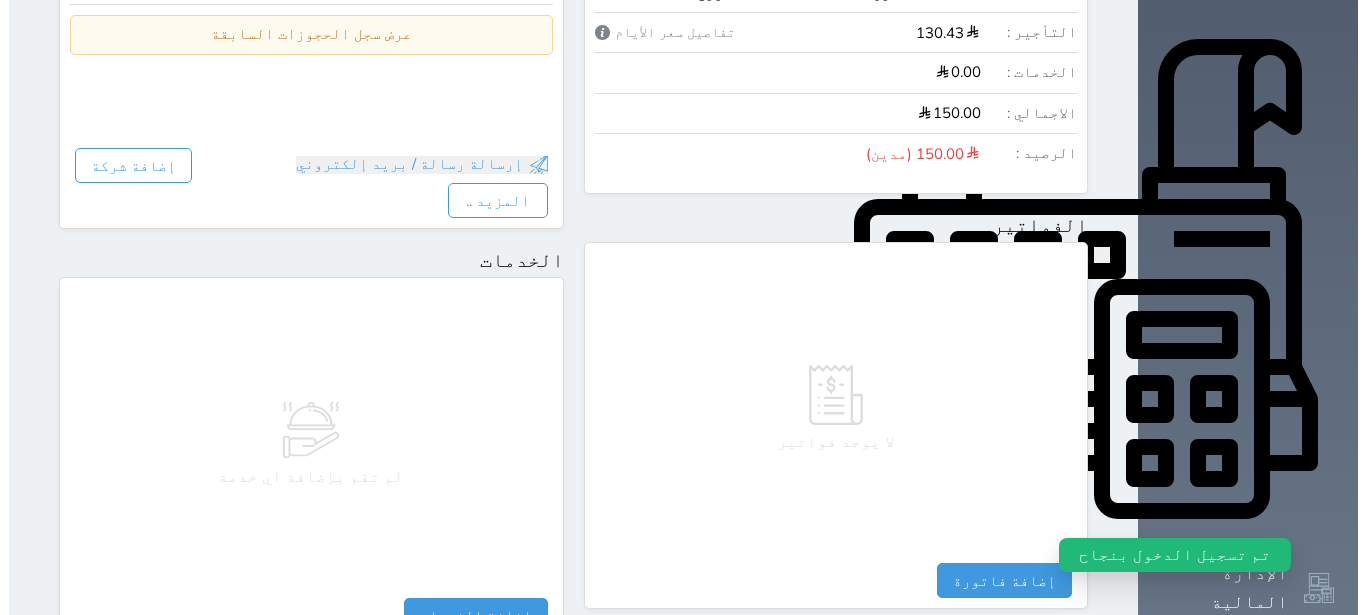 scroll, scrollTop: 1165, scrollLeft: 0, axis: vertical 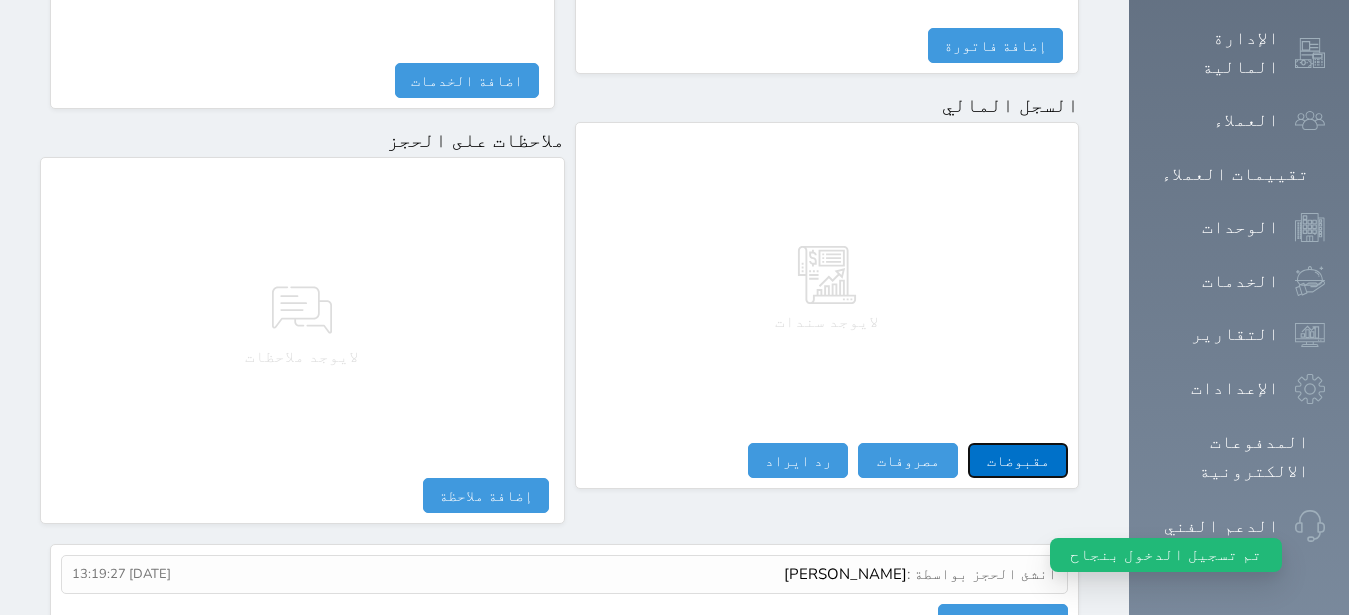 click on "مقبوضات" at bounding box center (1018, 460) 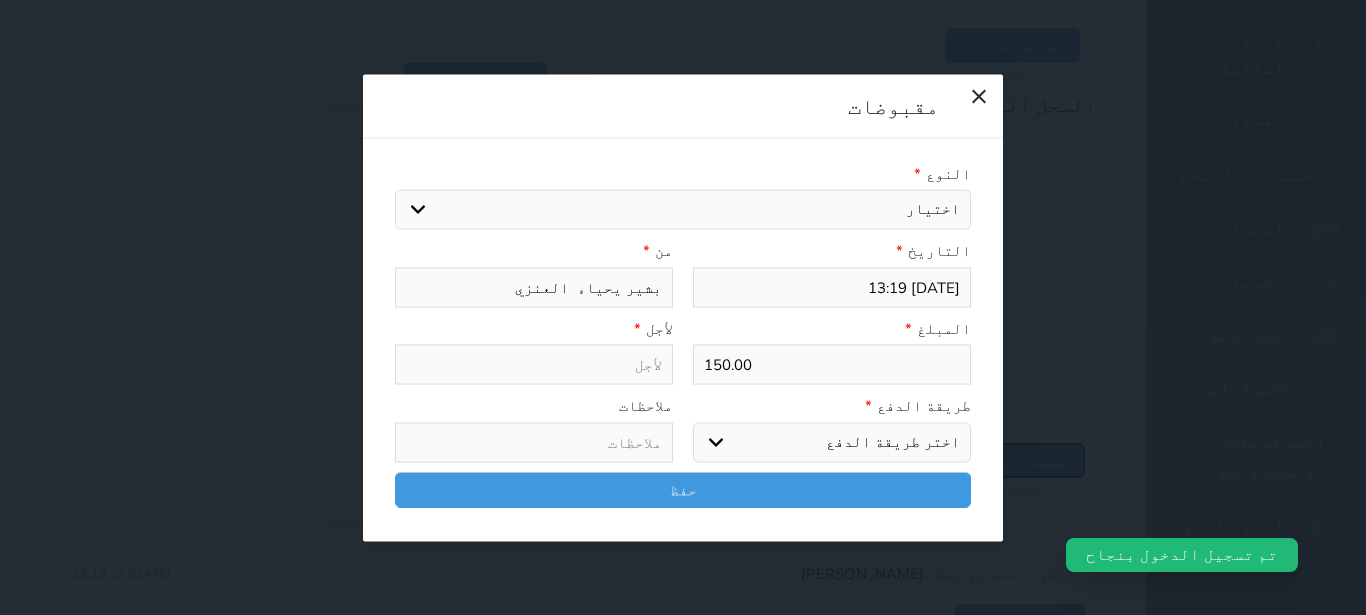 select 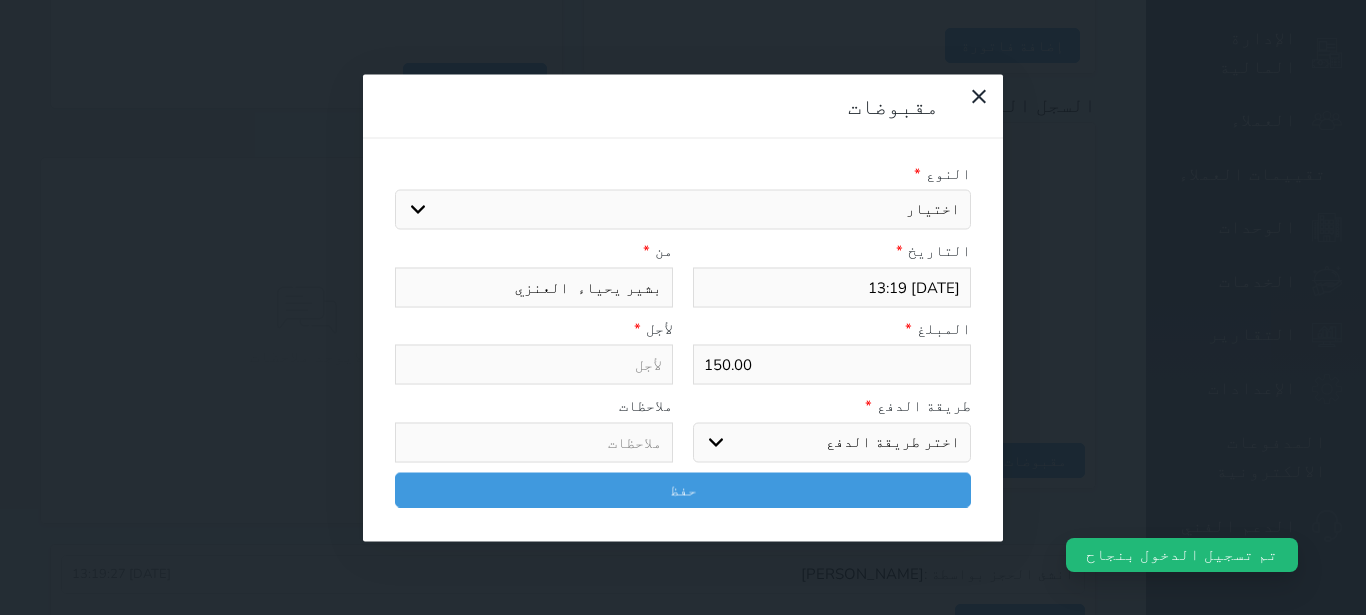 select on "23255" 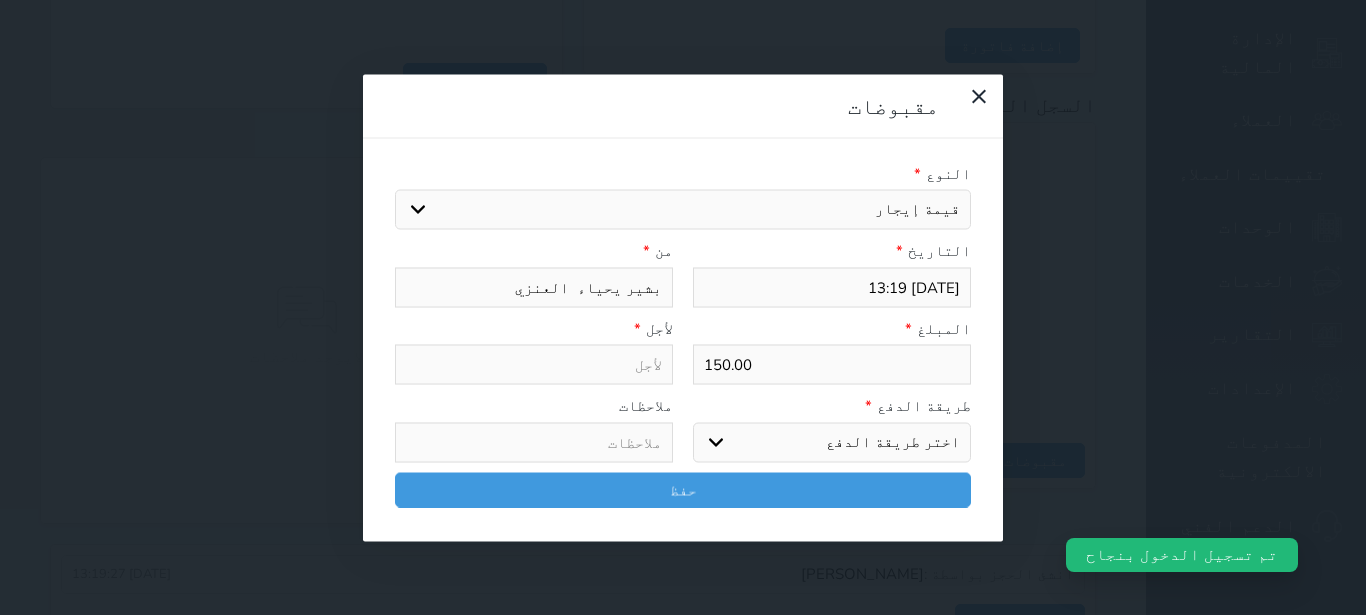 click on "قيمة إيجار" at bounding box center [0, 0] 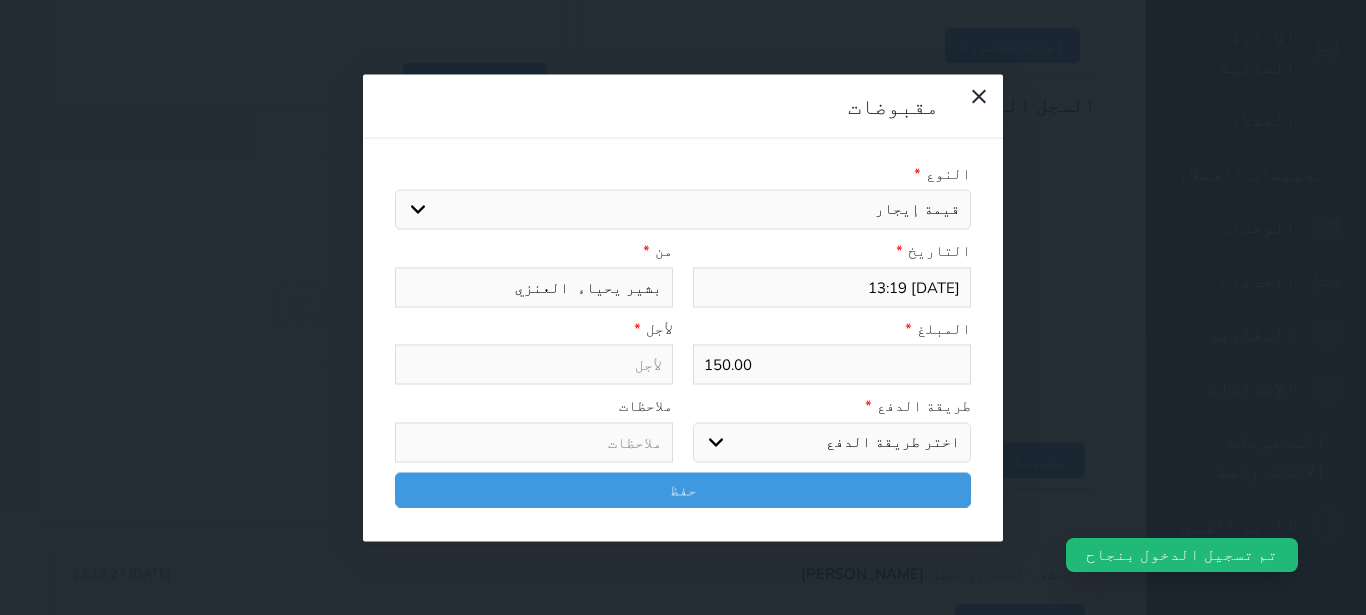 type on "قيمة إيجار - الوحدة - 215" 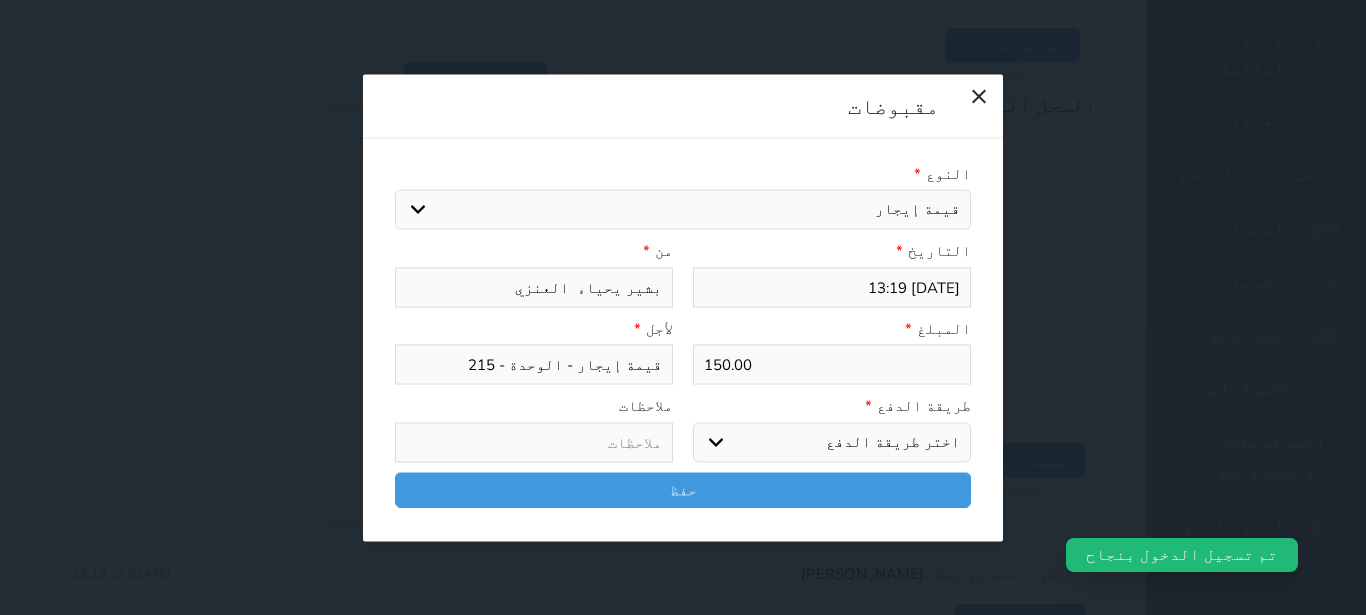 click on "اختر طريقة الدفع   دفع نقدى   تحويل بنكى   مدى   بطاقة ائتمان   آجل" at bounding box center [832, 442] 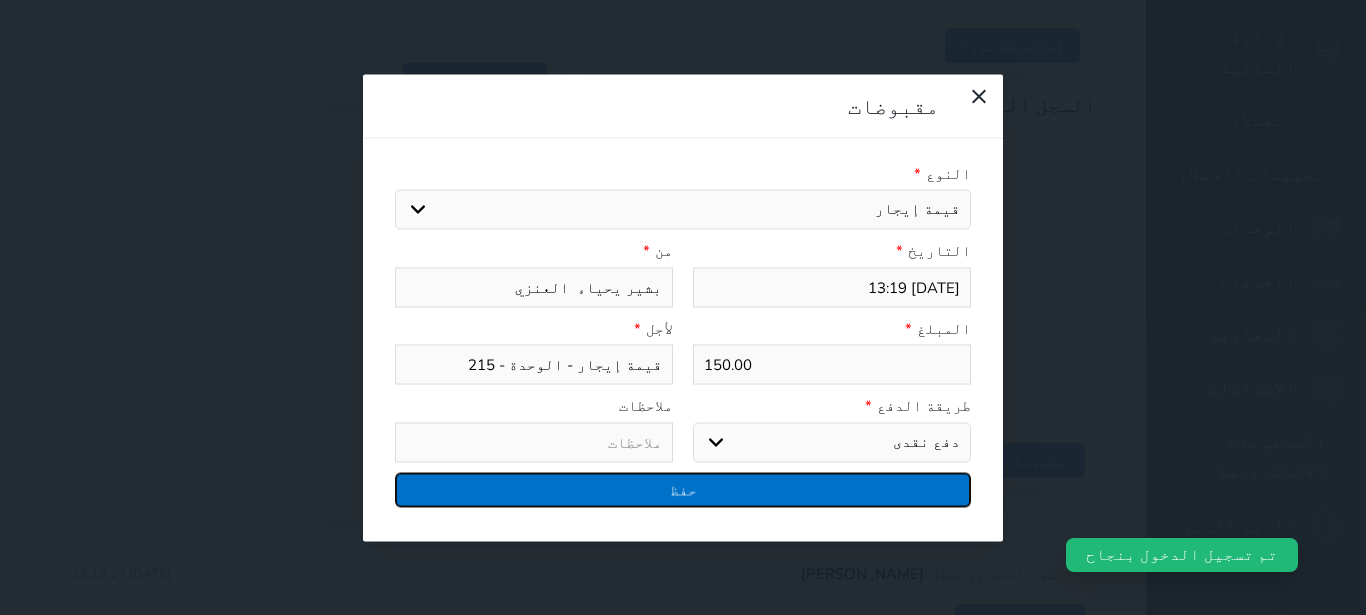 click on "حفظ" at bounding box center (683, 489) 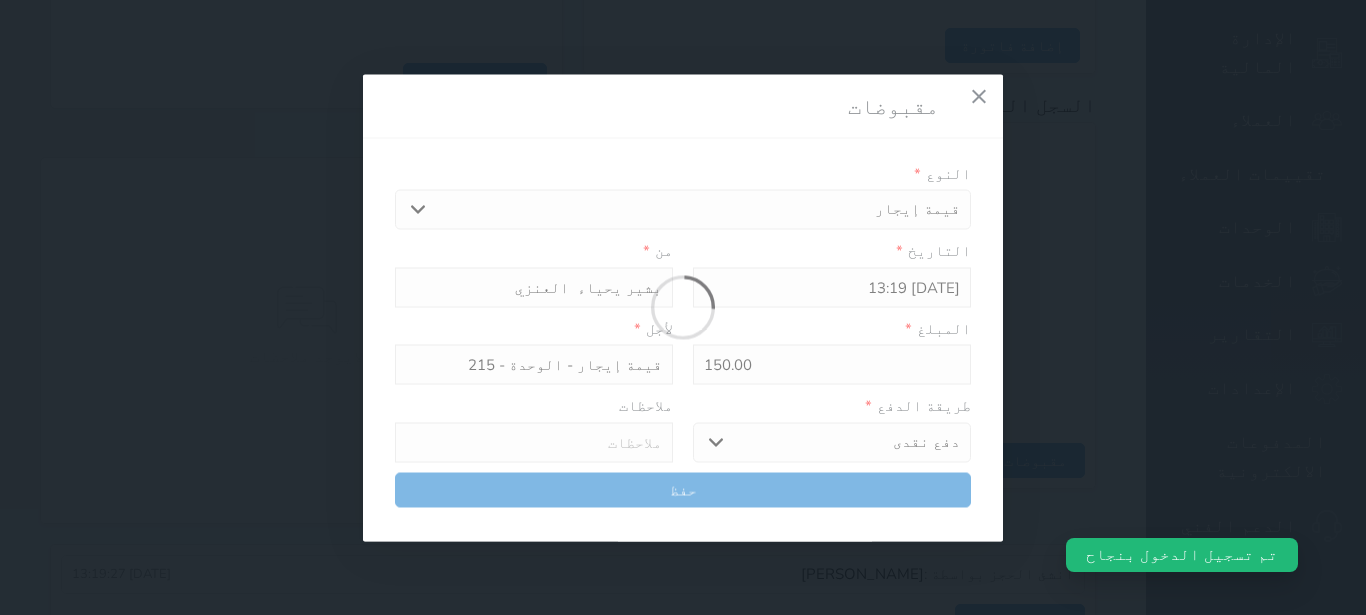 select 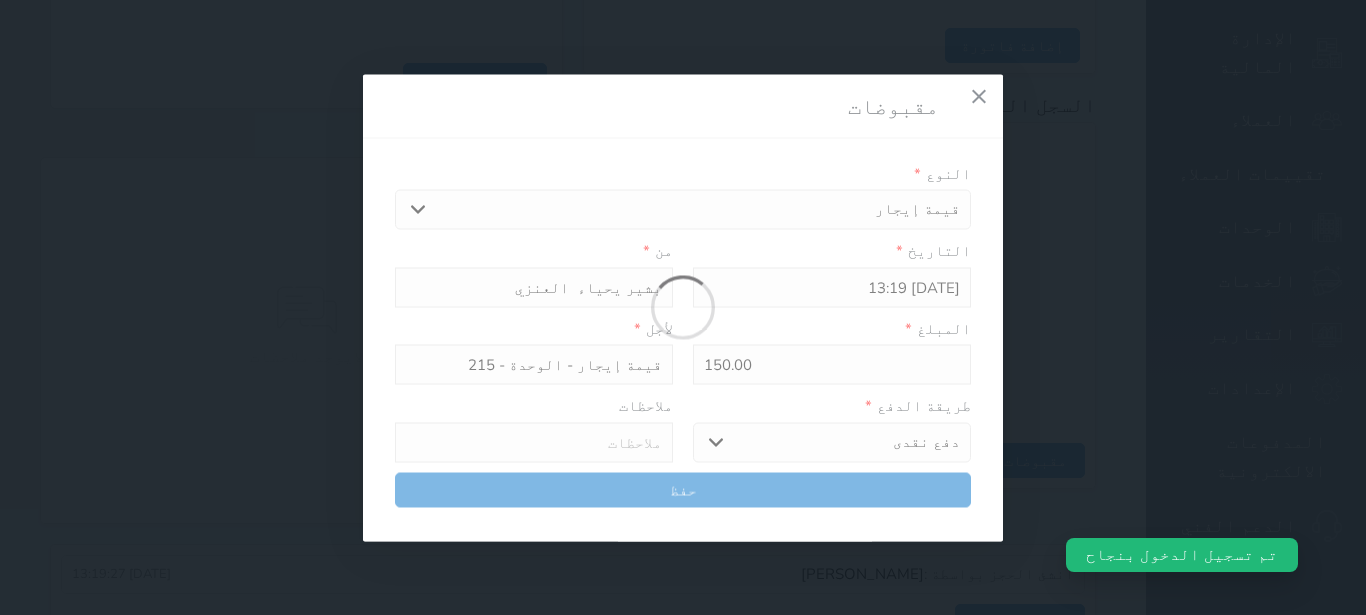 type 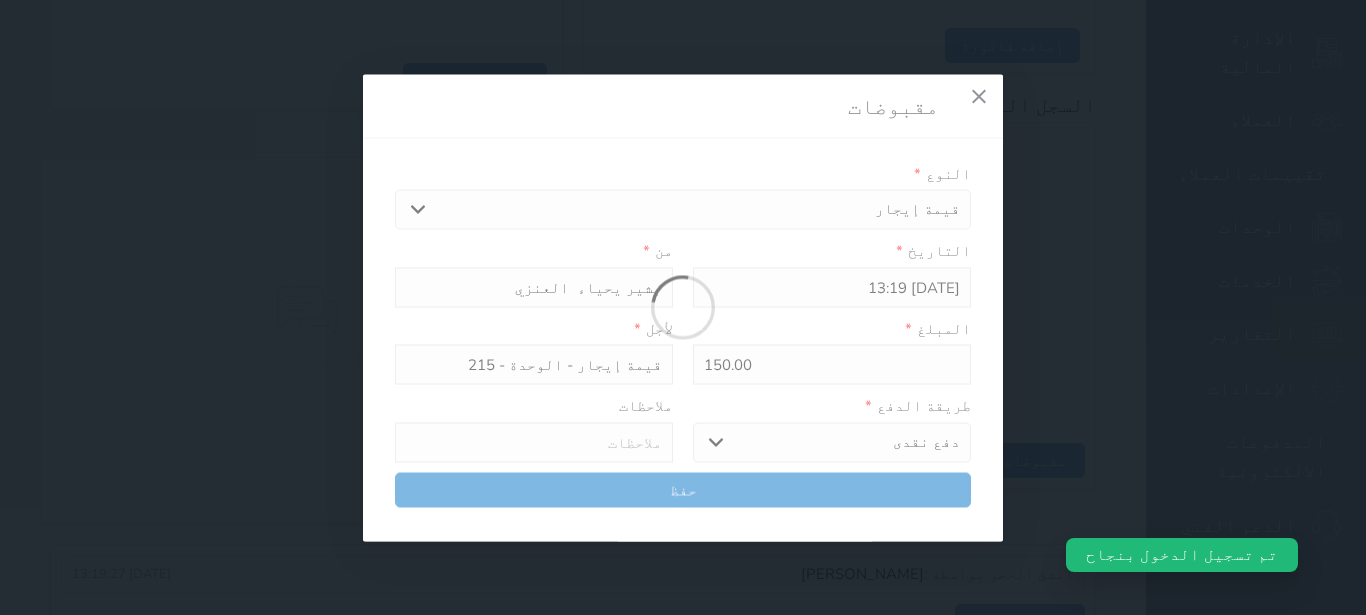 type on "0" 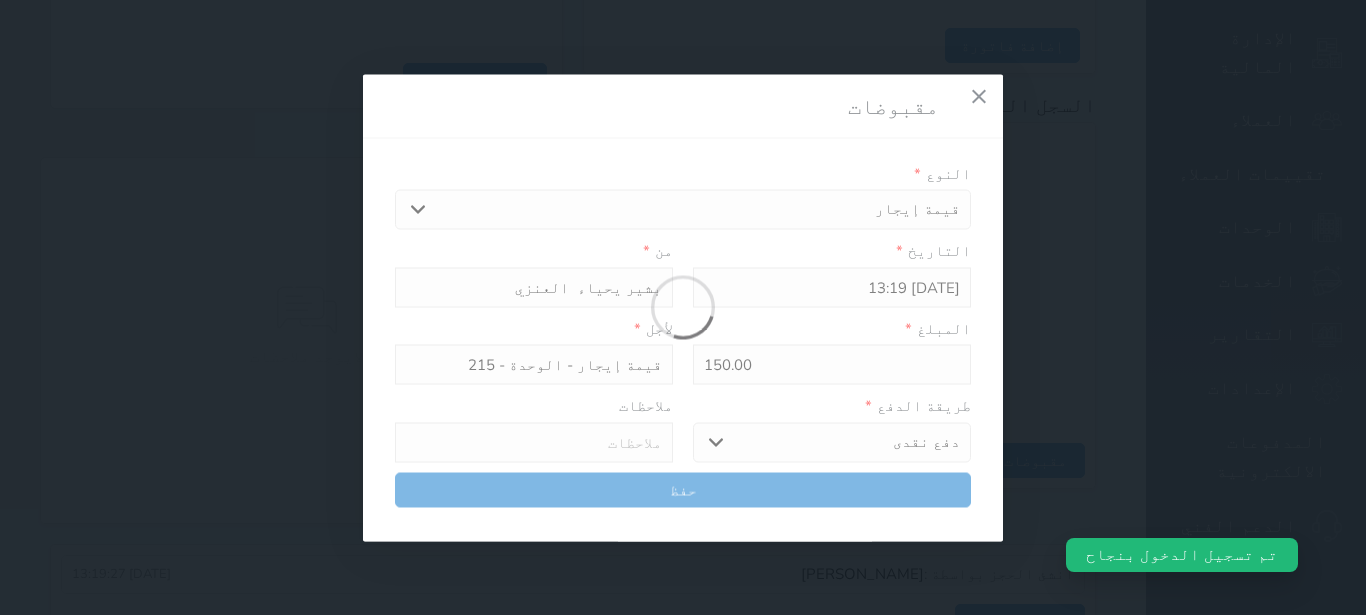 select 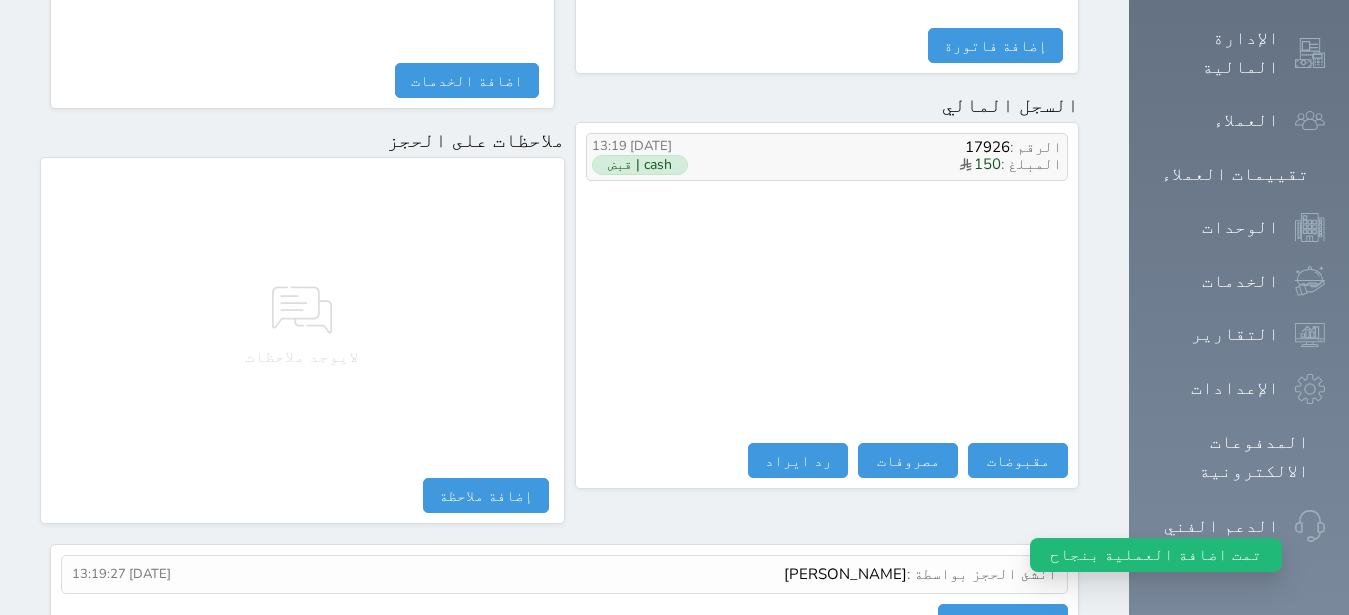 click on "cash | قبض" at bounding box center [662, 165] 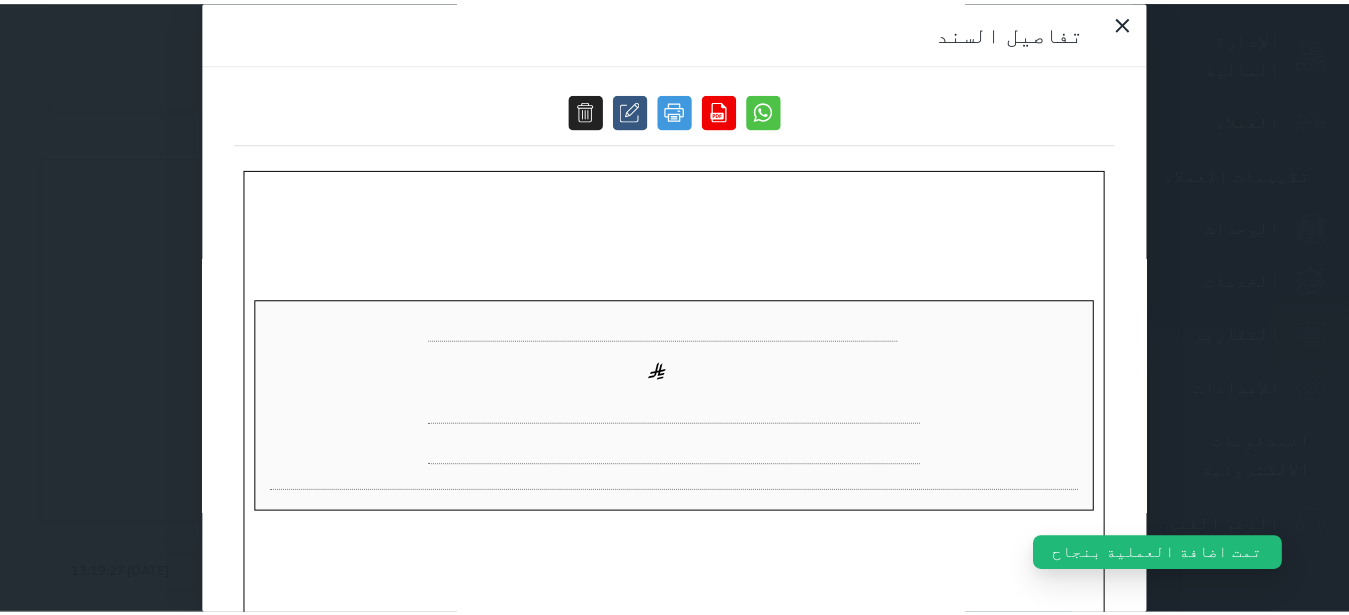 scroll, scrollTop: 0, scrollLeft: 0, axis: both 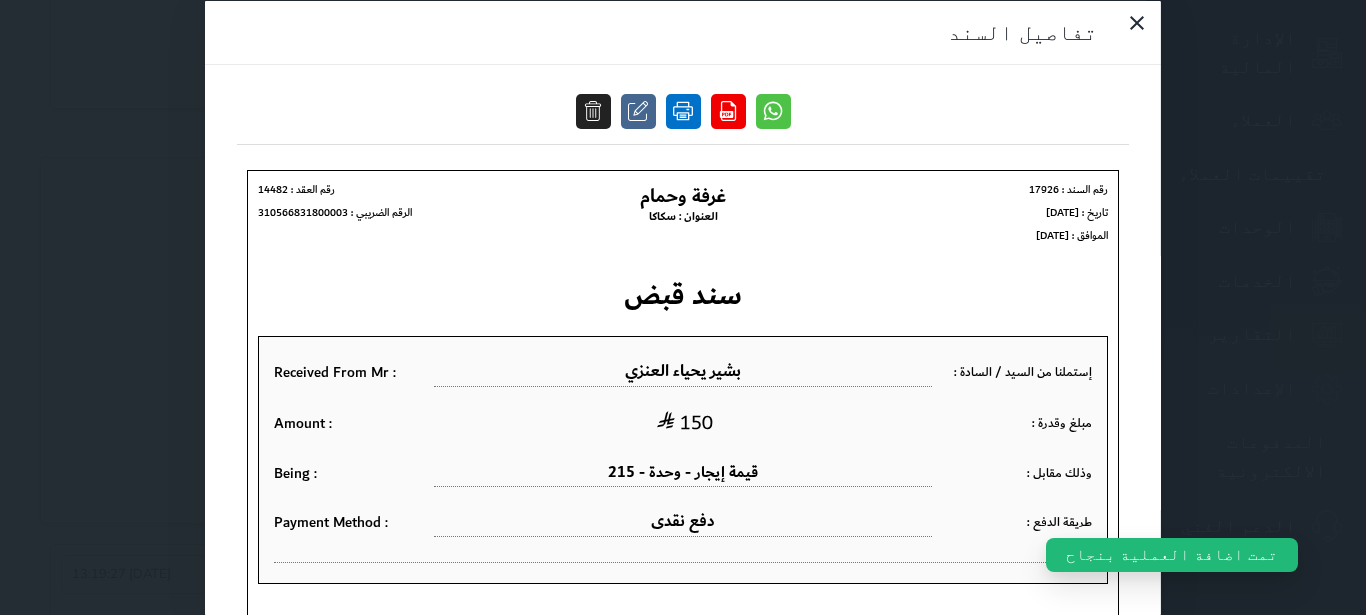 click at bounding box center [683, 110] 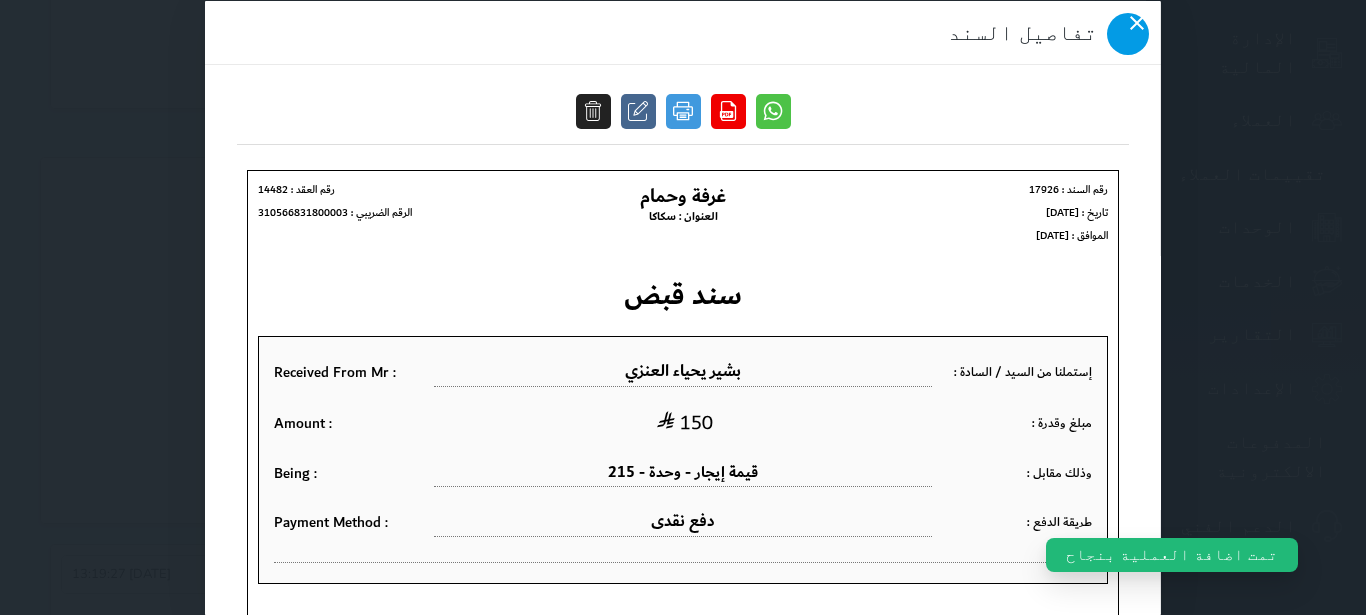 click 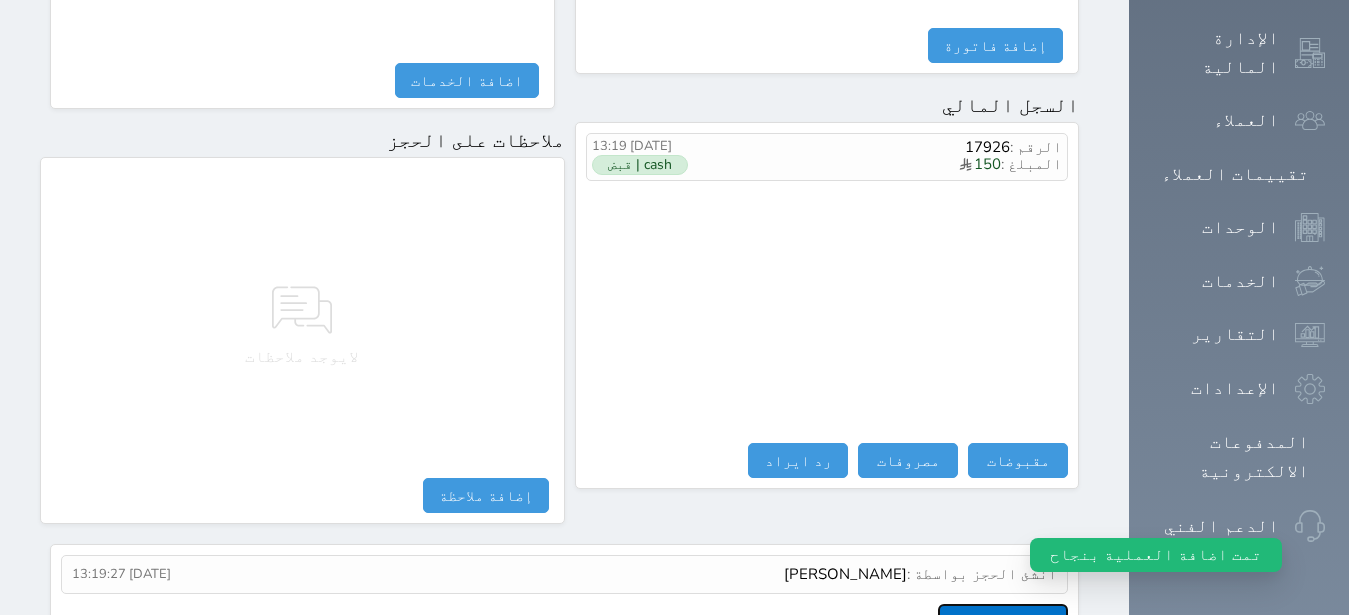 click on "عرض سجل شموس" at bounding box center (1003, 621) 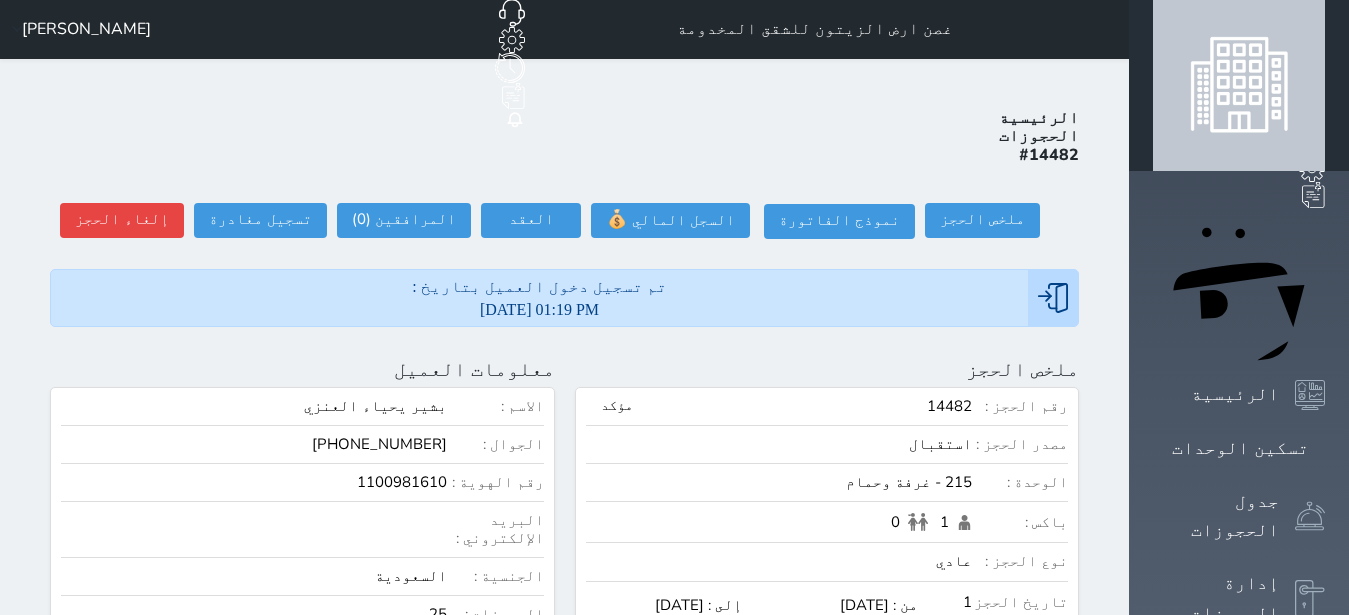 scroll, scrollTop: 0, scrollLeft: 0, axis: both 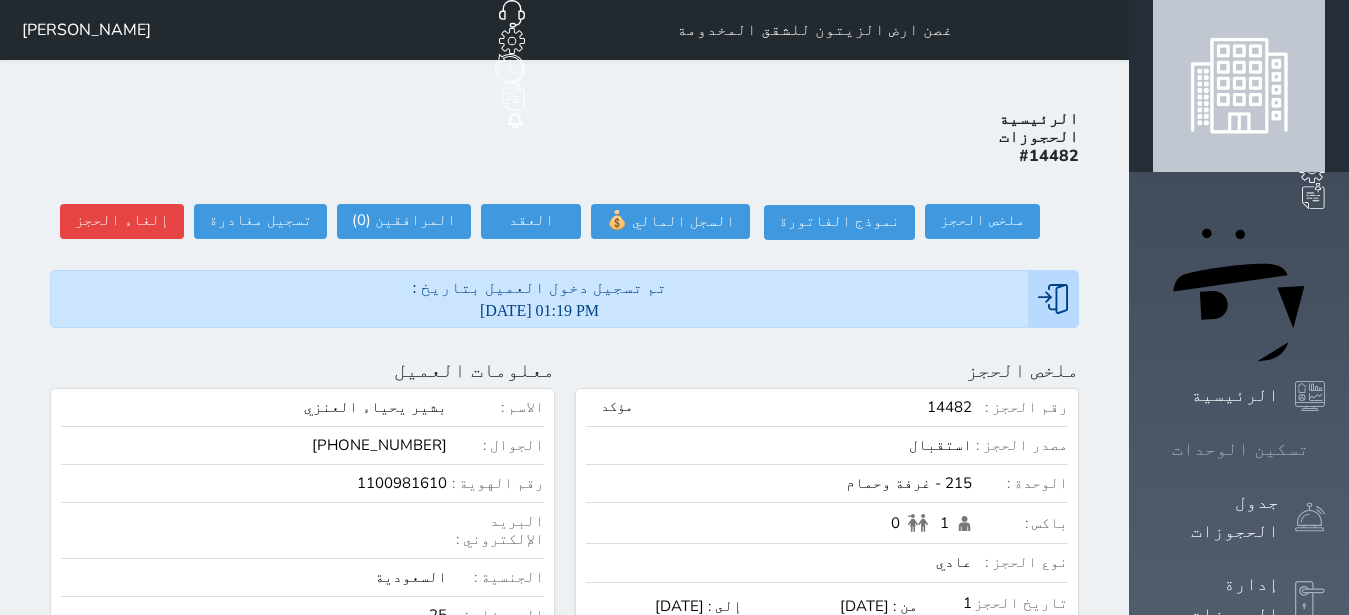 click 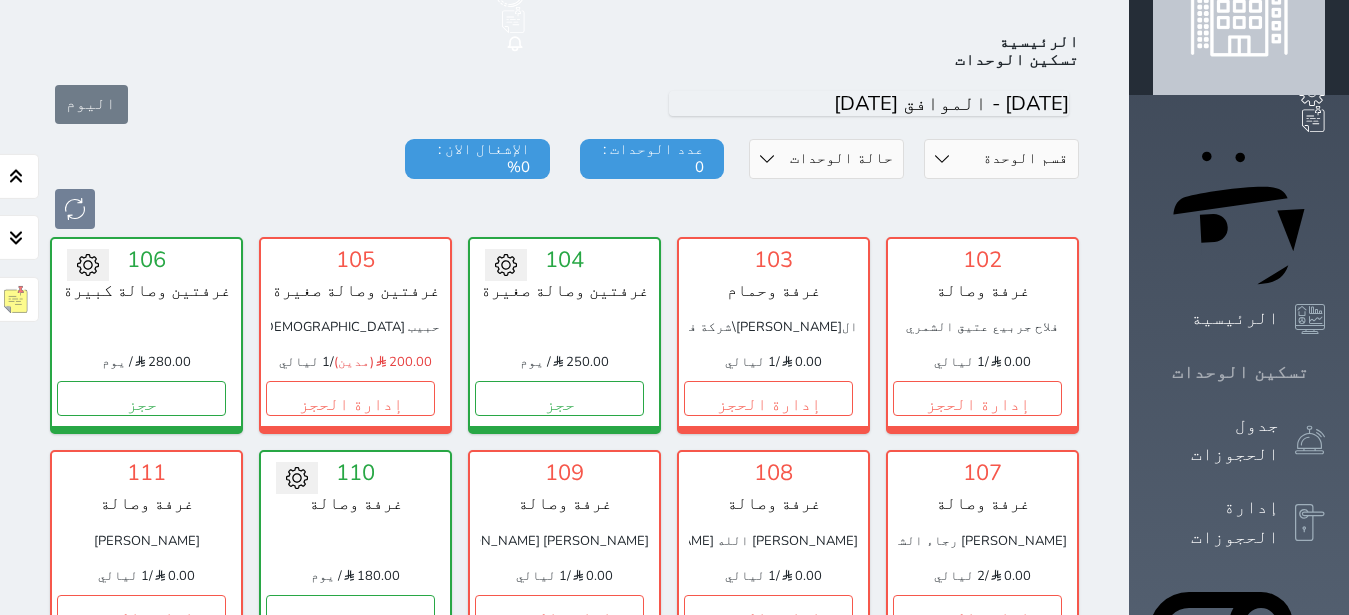 scroll, scrollTop: 78, scrollLeft: 0, axis: vertical 